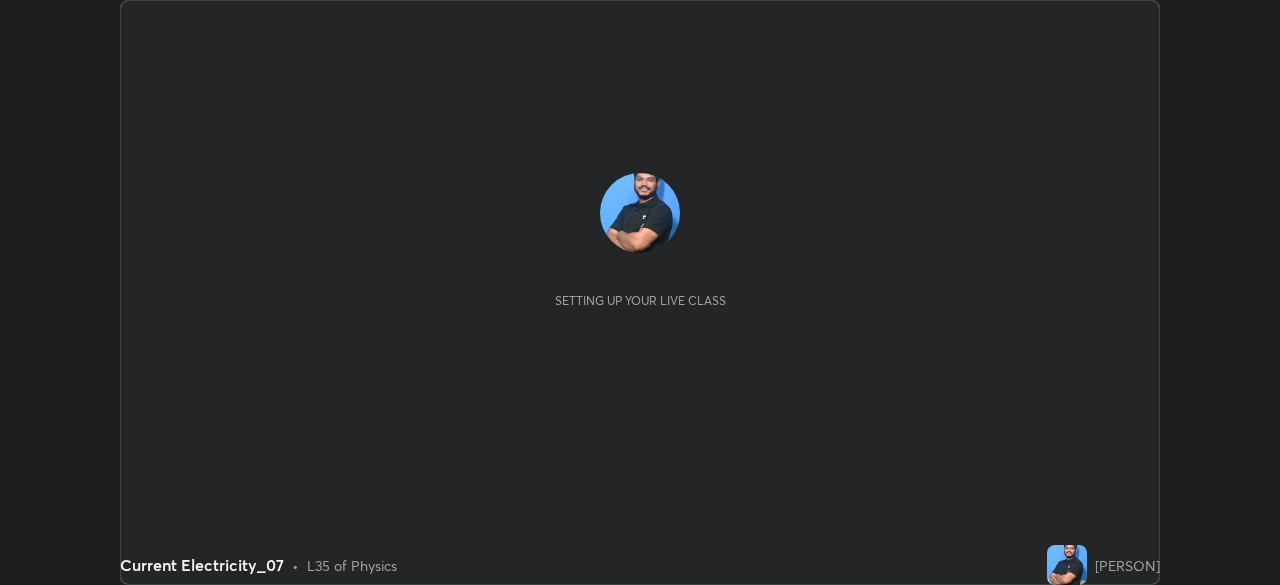 scroll, scrollTop: 0, scrollLeft: 0, axis: both 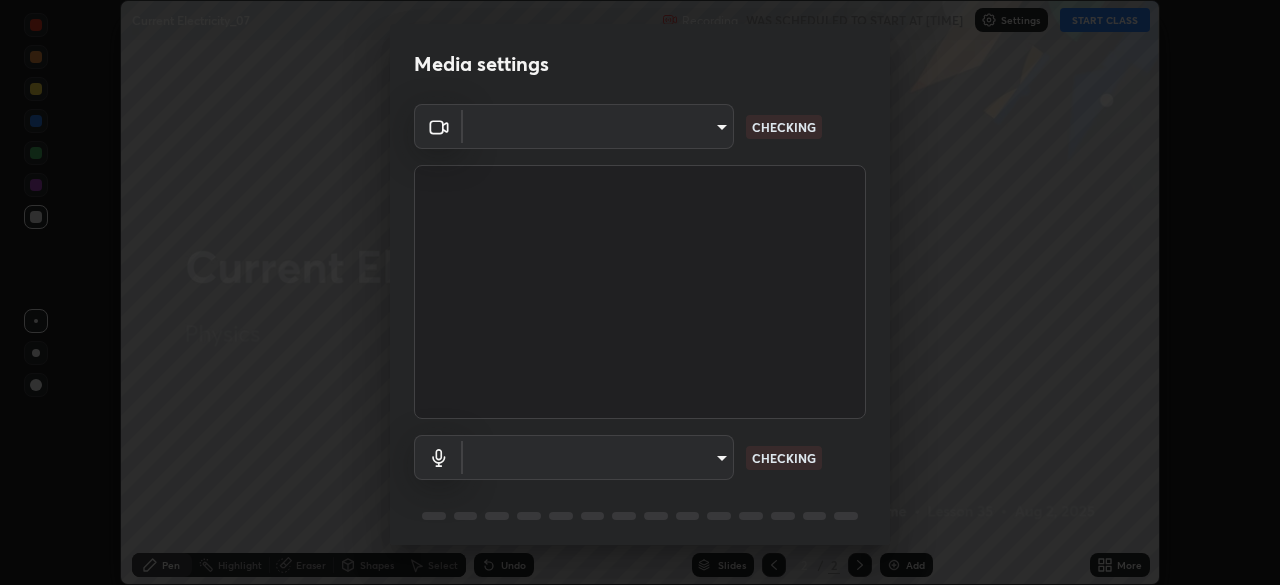 type on "[HASH]" 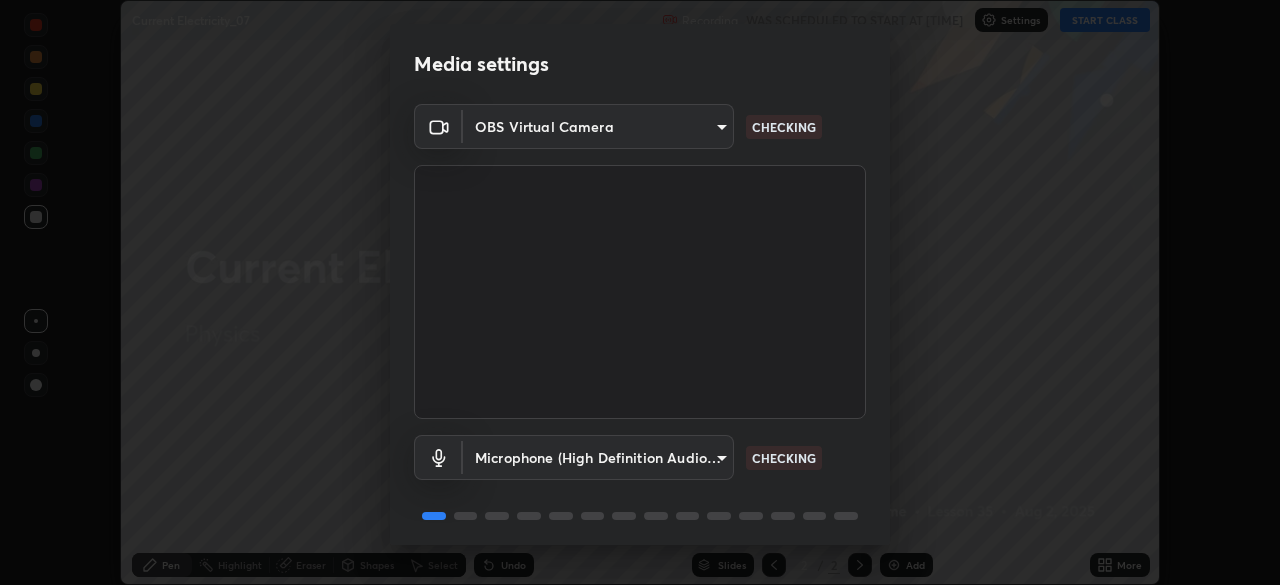 scroll, scrollTop: 71, scrollLeft: 0, axis: vertical 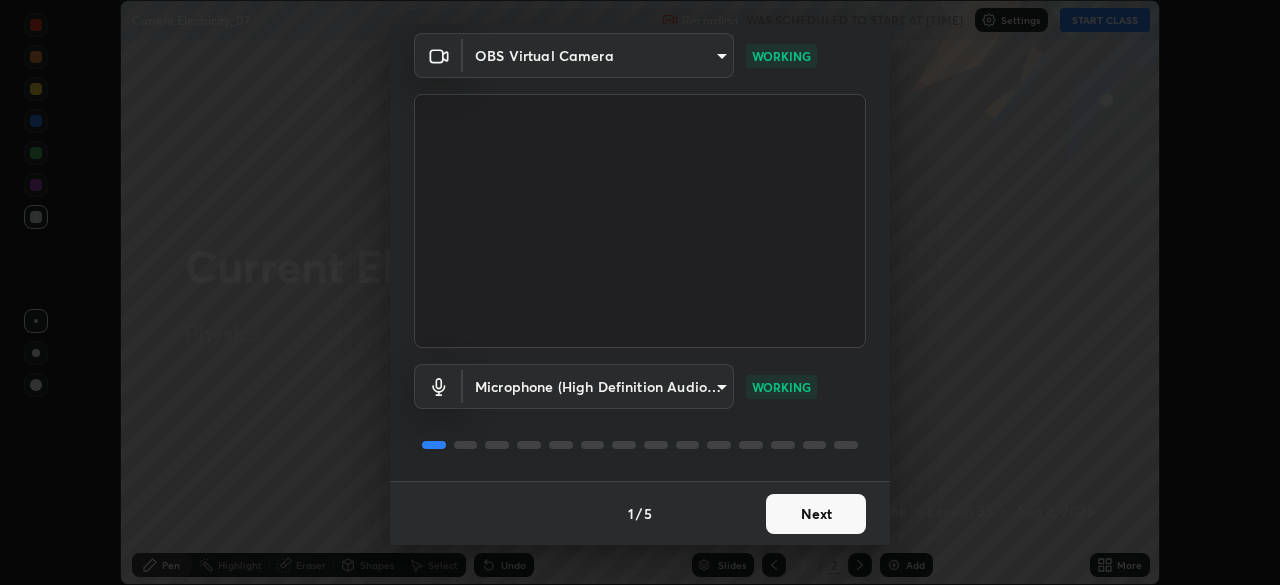 click on "Next" at bounding box center [816, 514] 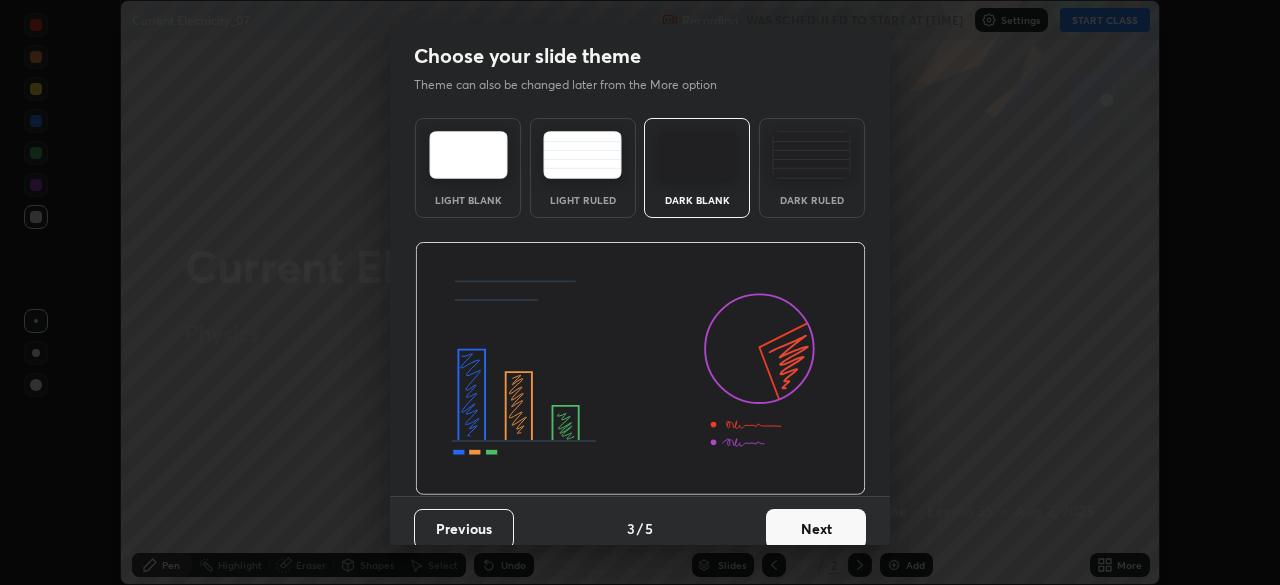 click on "Next" at bounding box center [816, 529] 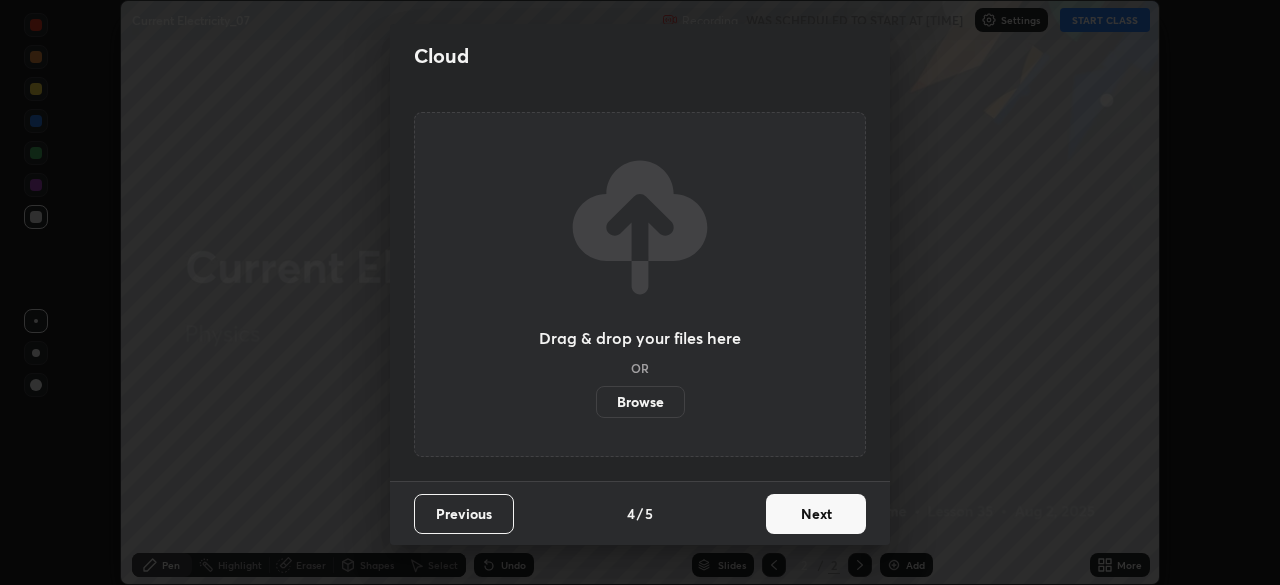 click on "Next" at bounding box center (816, 514) 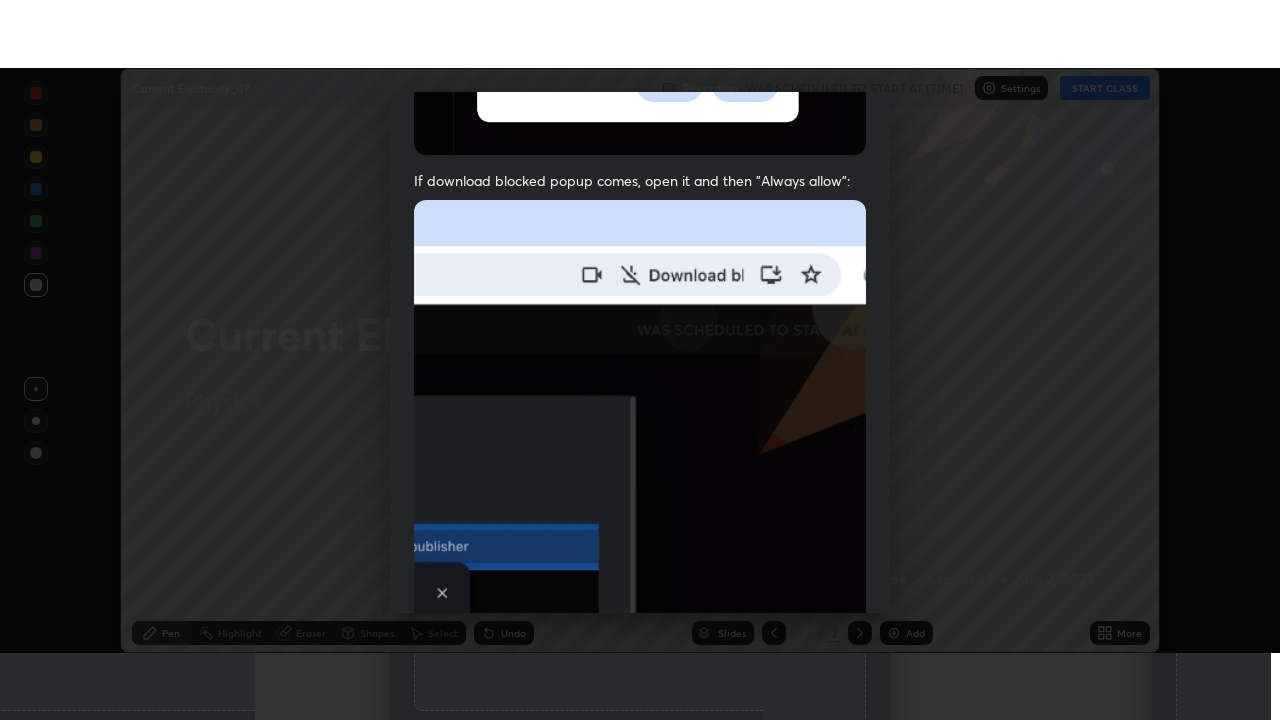 scroll, scrollTop: 479, scrollLeft: 0, axis: vertical 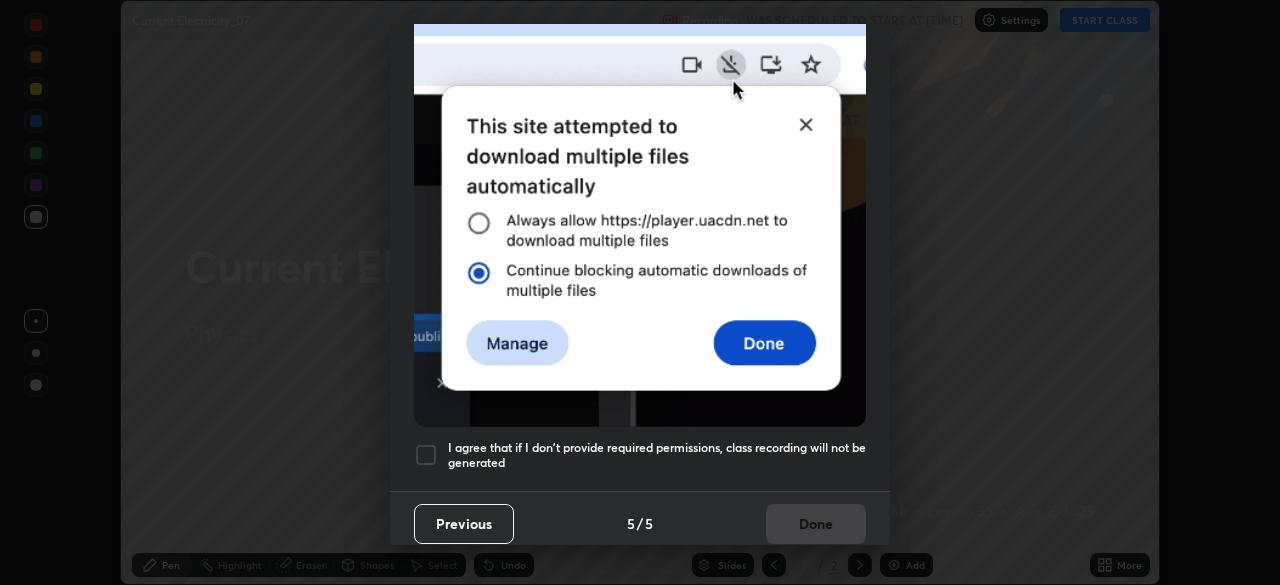 click at bounding box center (426, 455) 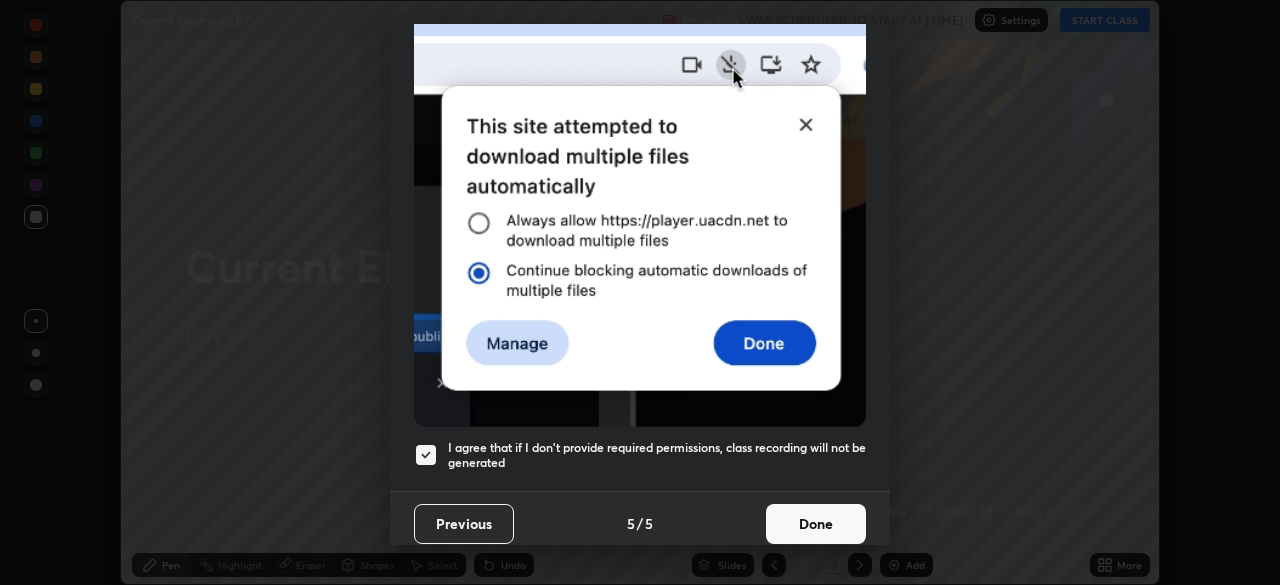 click on "Done" at bounding box center (816, 524) 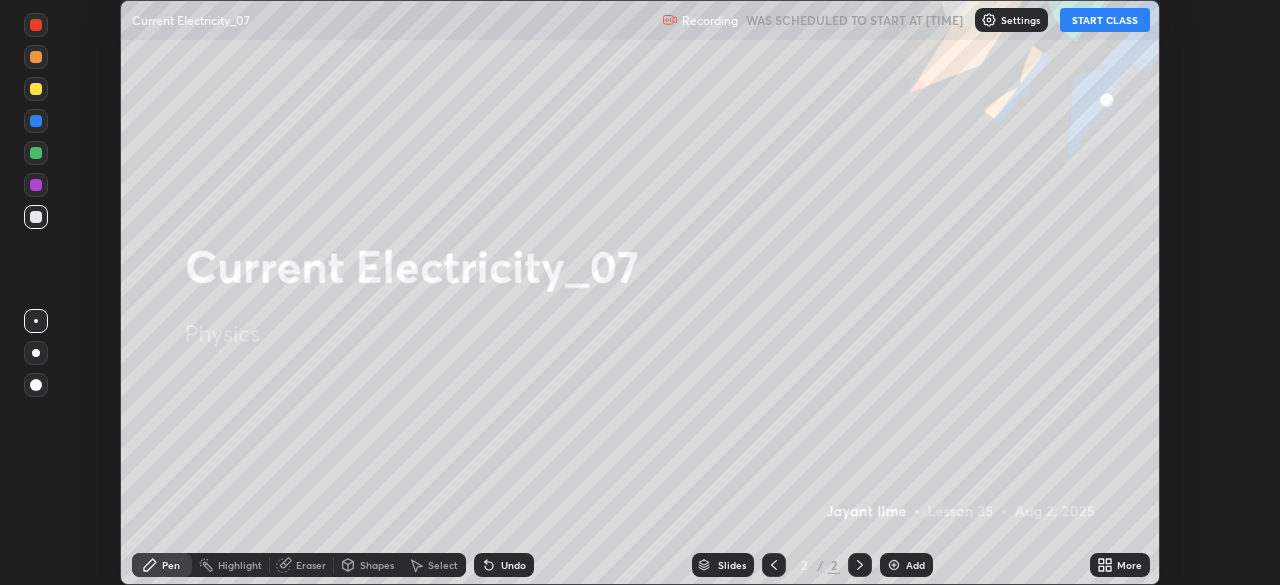 click on "START CLASS" at bounding box center [1105, 20] 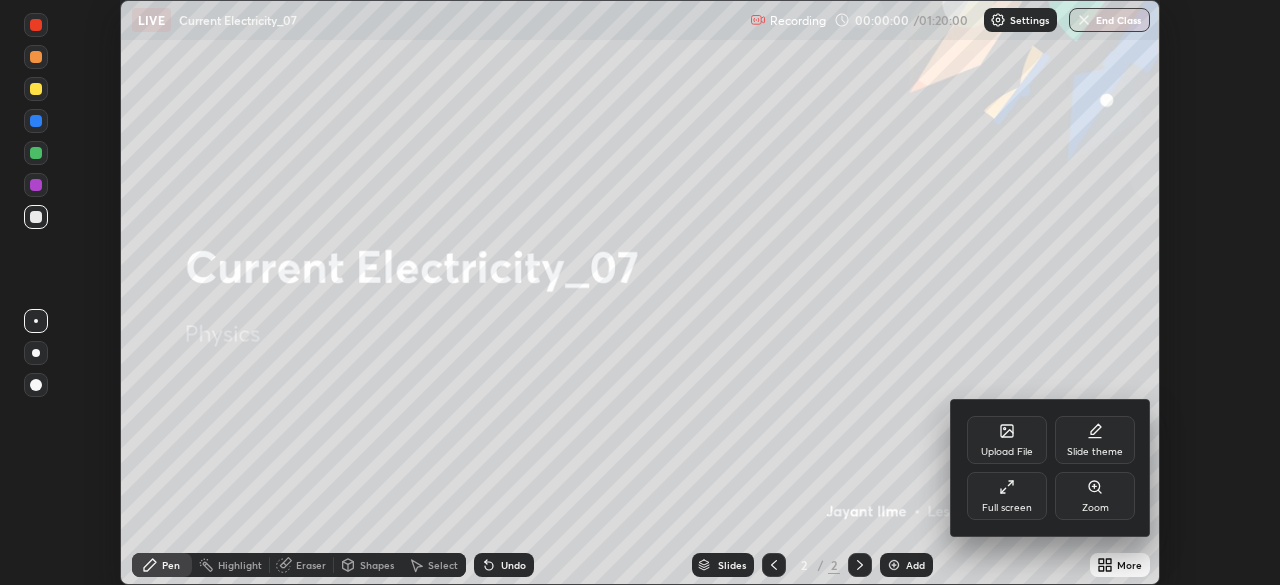 click on "Full screen" at bounding box center (1007, 508) 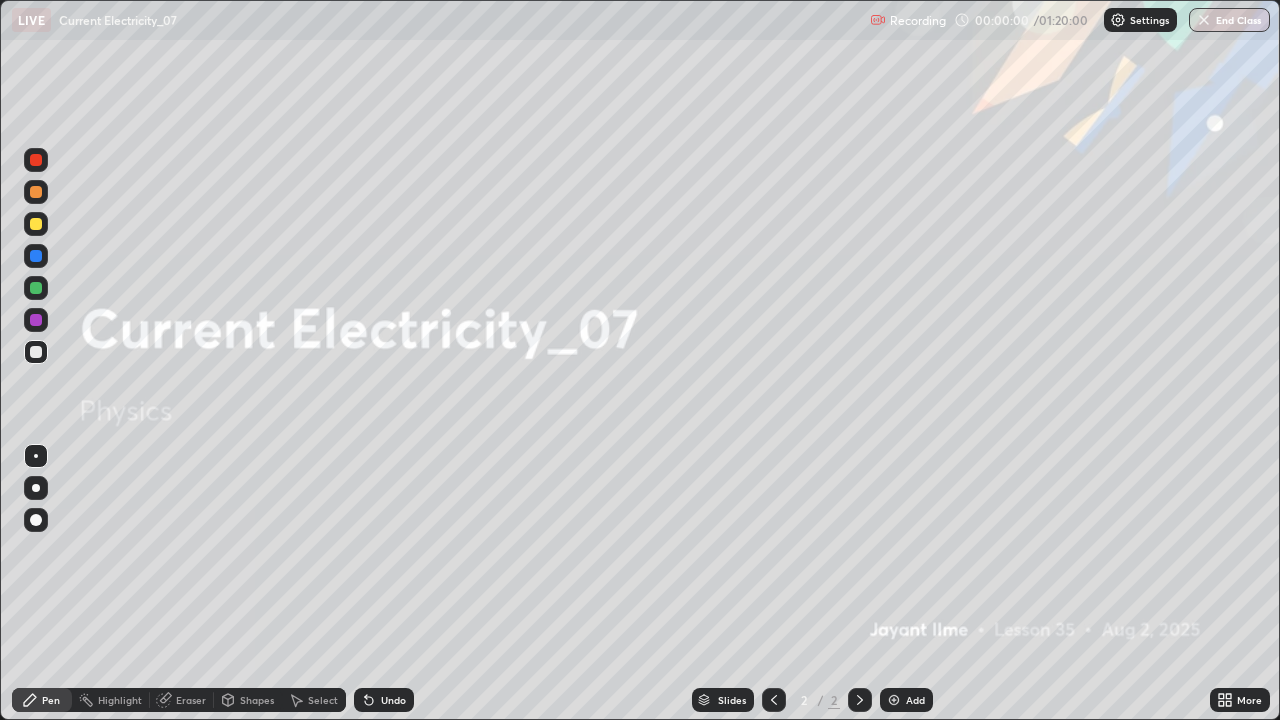 scroll, scrollTop: 99280, scrollLeft: 98720, axis: both 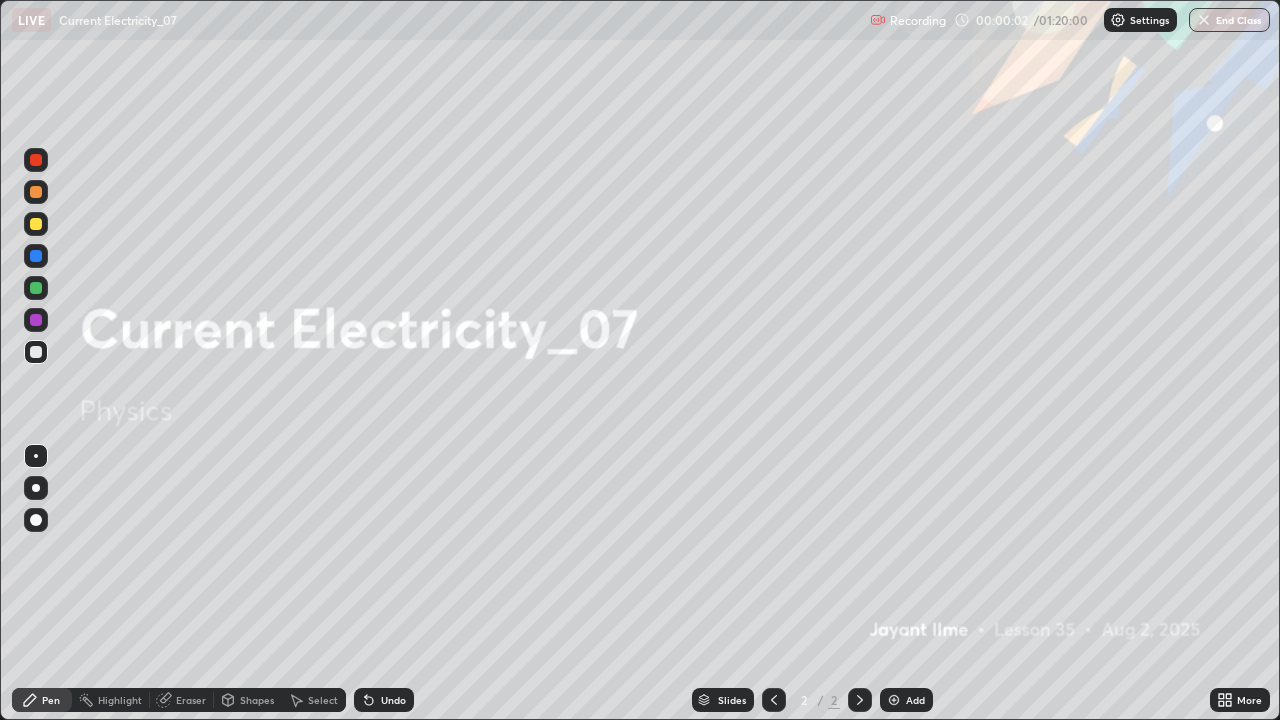 click at bounding box center (36, 520) 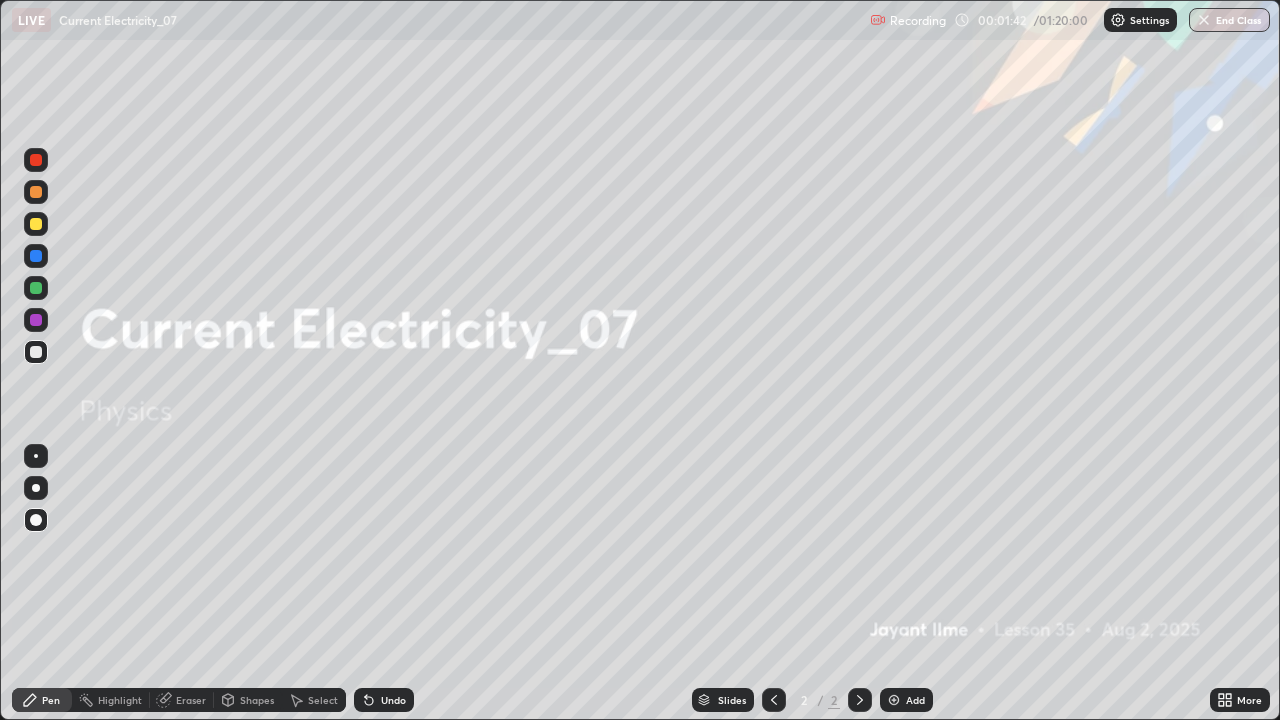 click at bounding box center [894, 700] 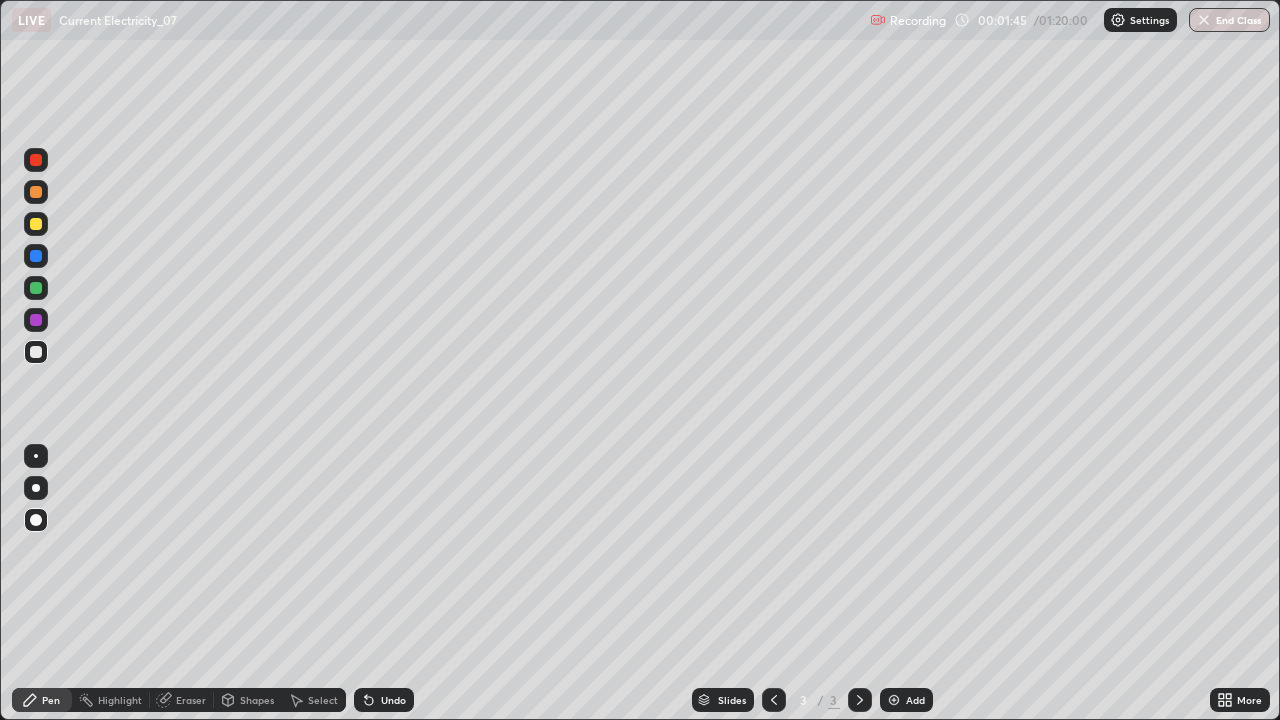 click at bounding box center (36, 224) 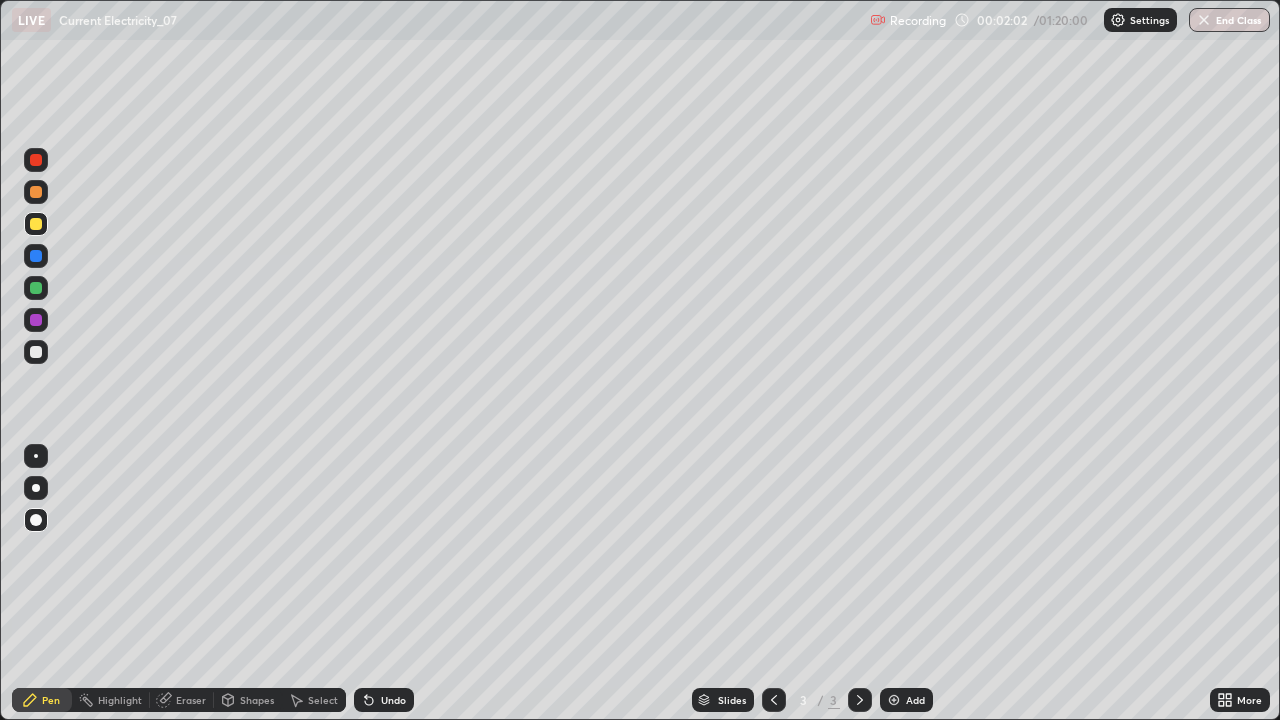 click on "Undo" at bounding box center (384, 700) 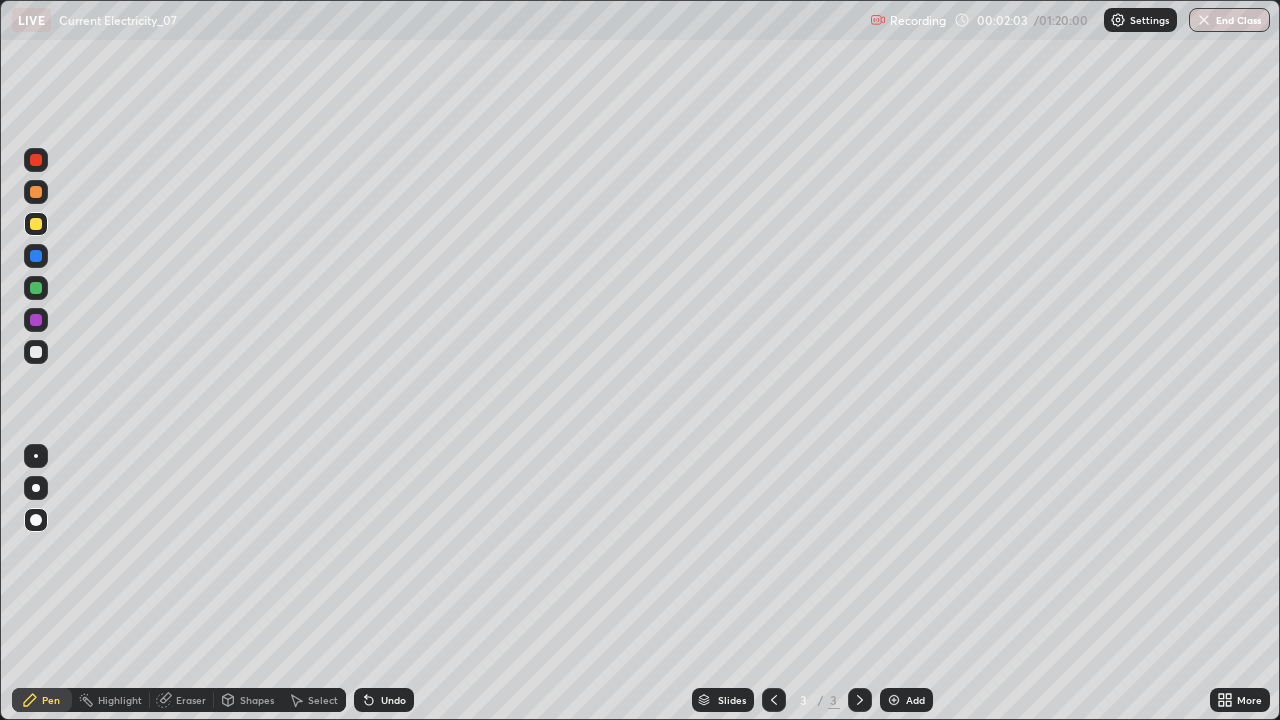 click on "Undo" at bounding box center (380, 700) 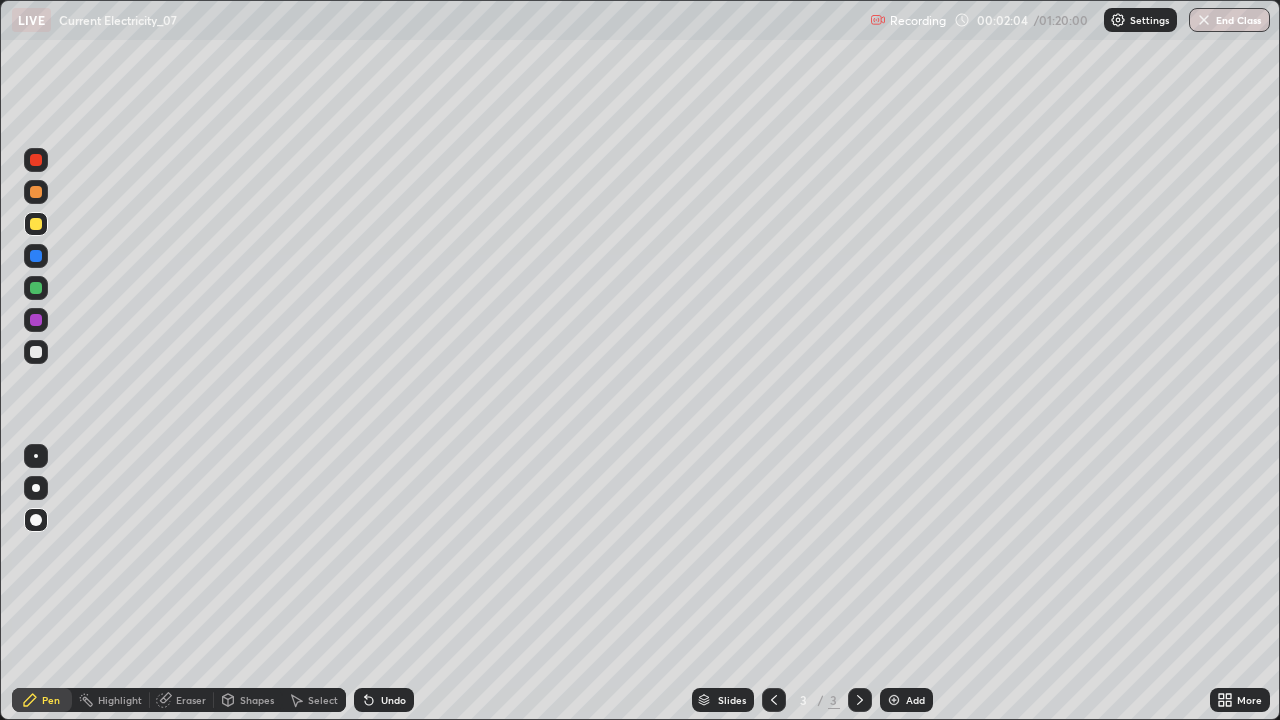 click on "Undo" at bounding box center (393, 700) 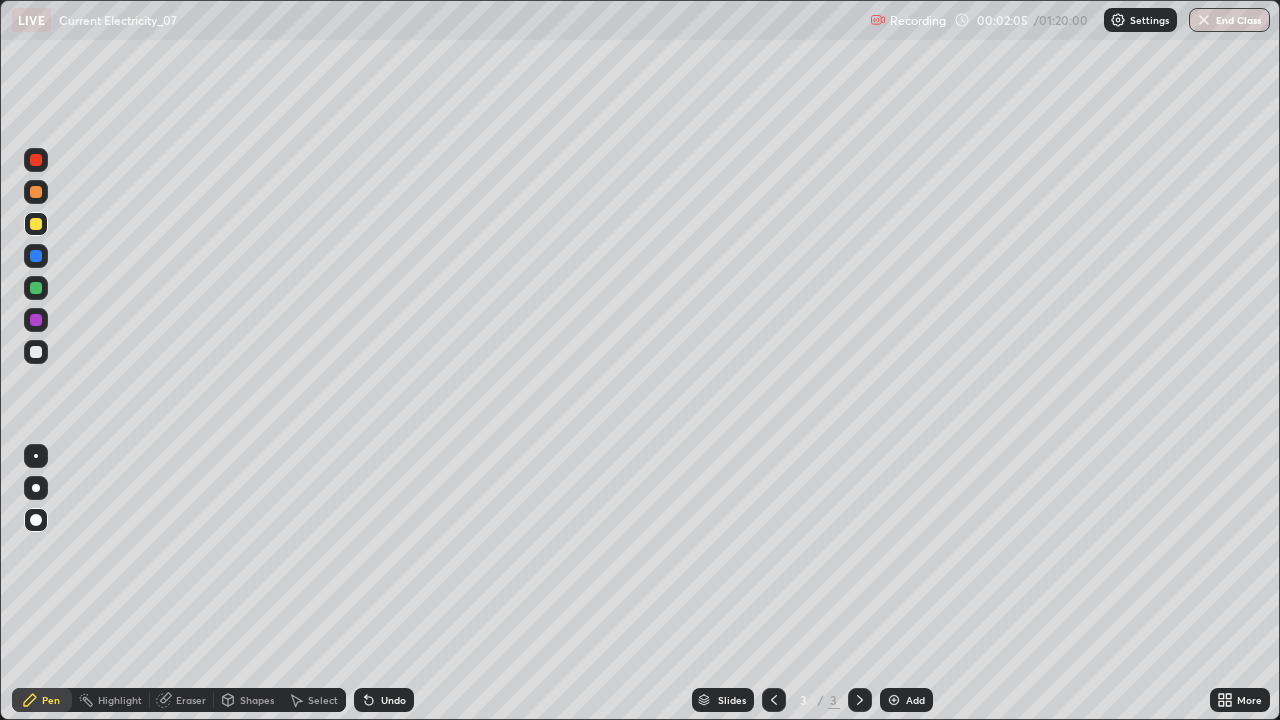 click on "Undo" at bounding box center (384, 700) 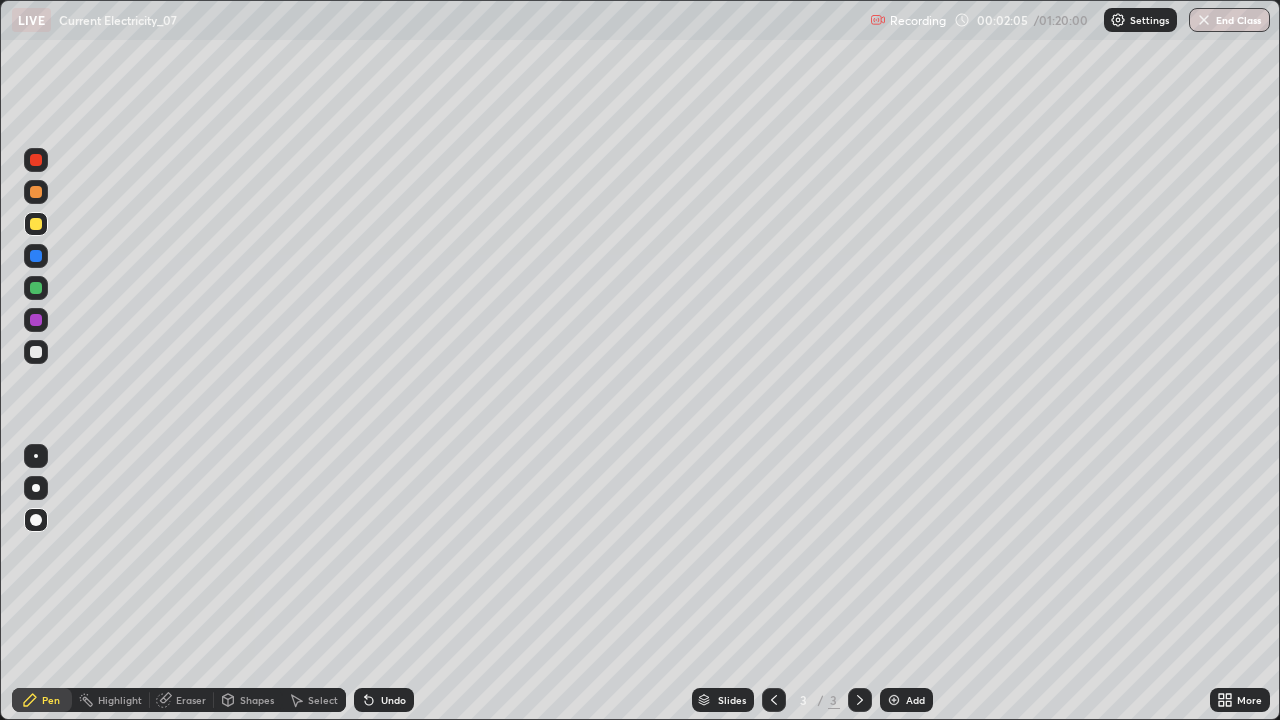 click on "Undo" at bounding box center (384, 700) 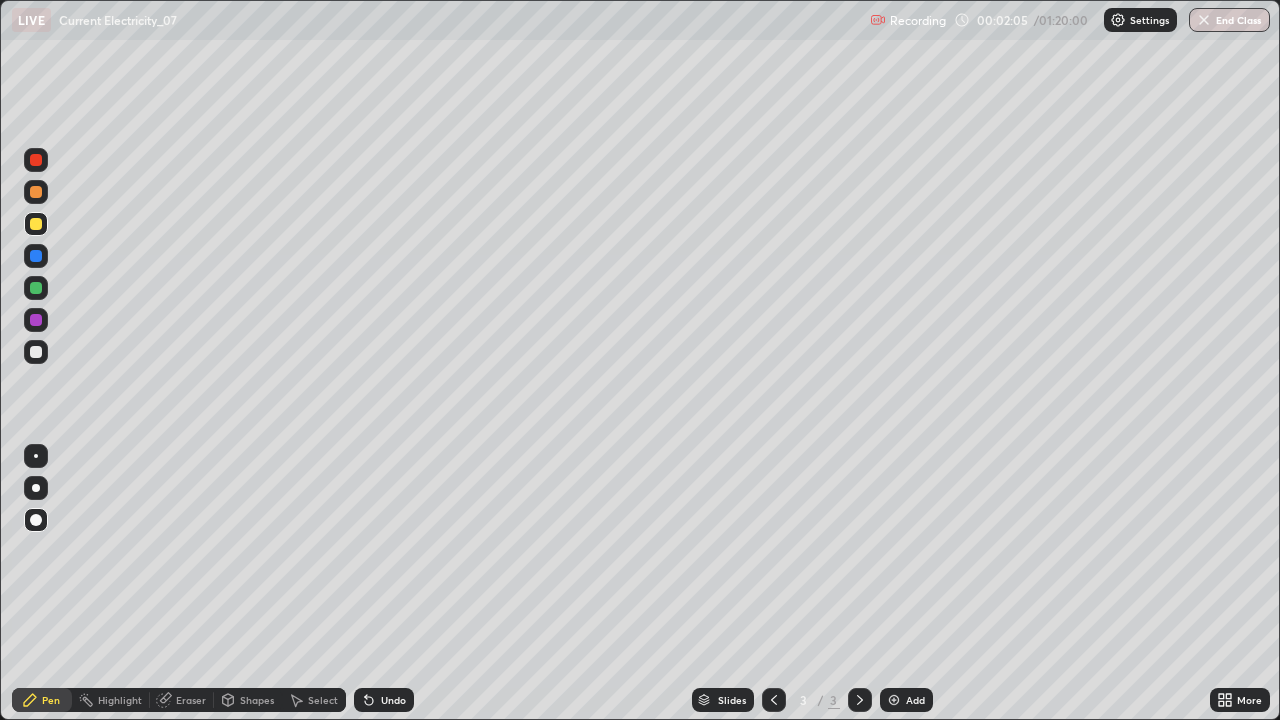 click on "Undo" at bounding box center (384, 700) 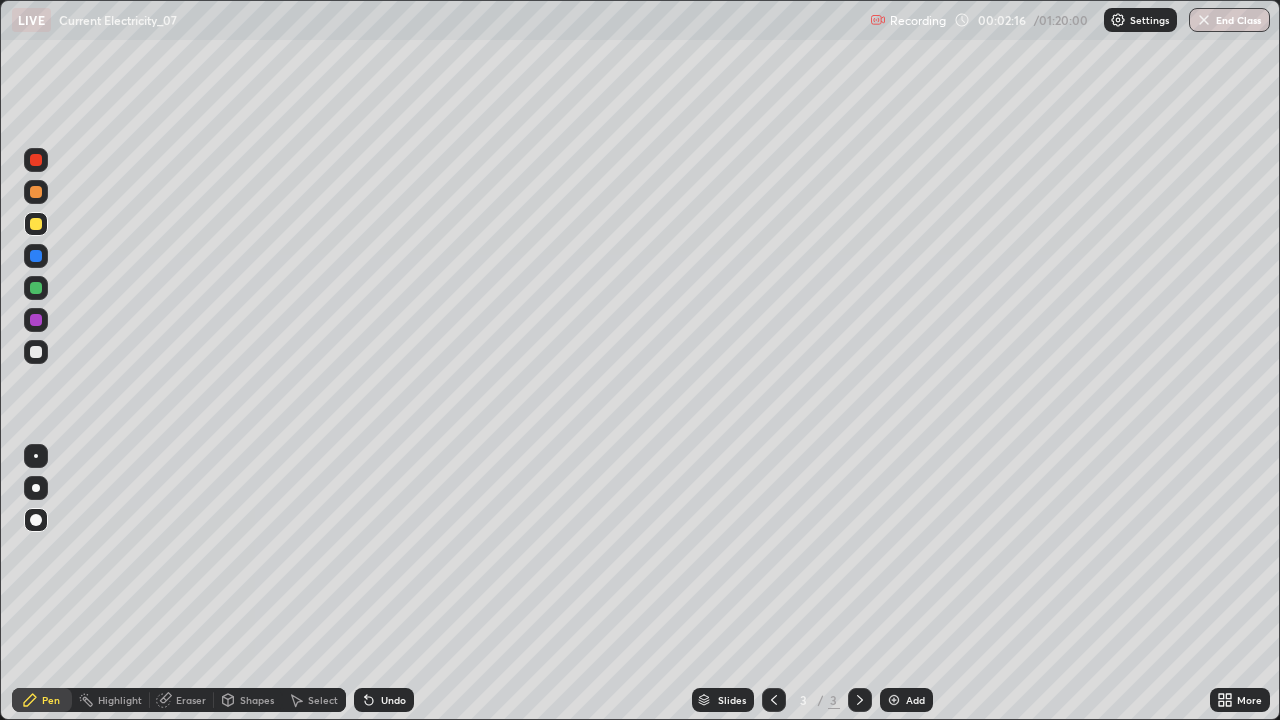 click on "Undo" at bounding box center (393, 700) 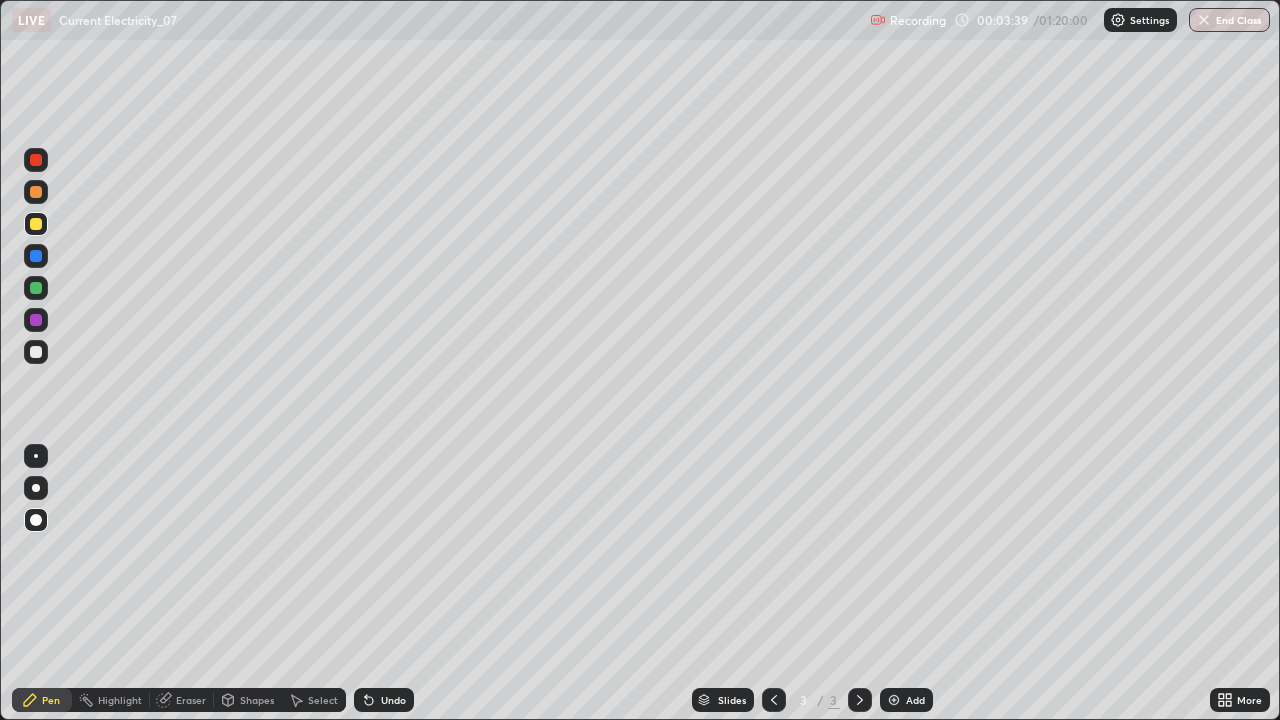 click at bounding box center [36, 352] 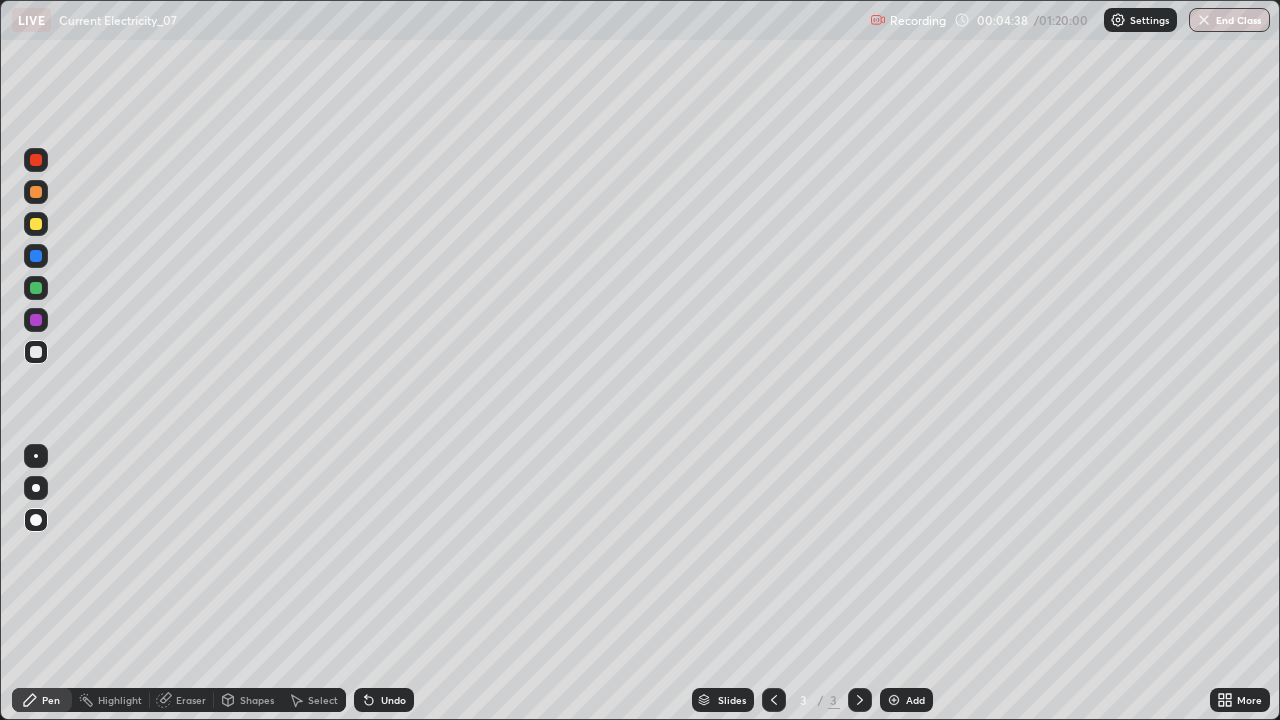 click at bounding box center [36, 288] 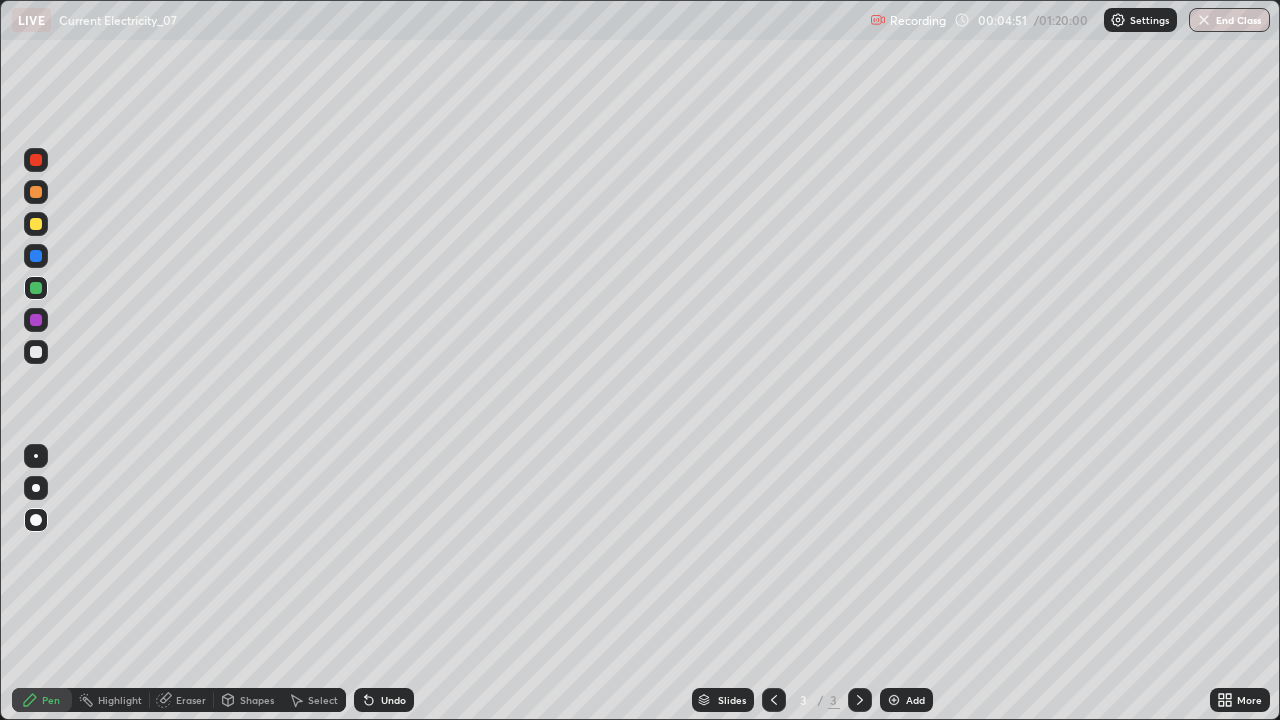 click at bounding box center [36, 352] 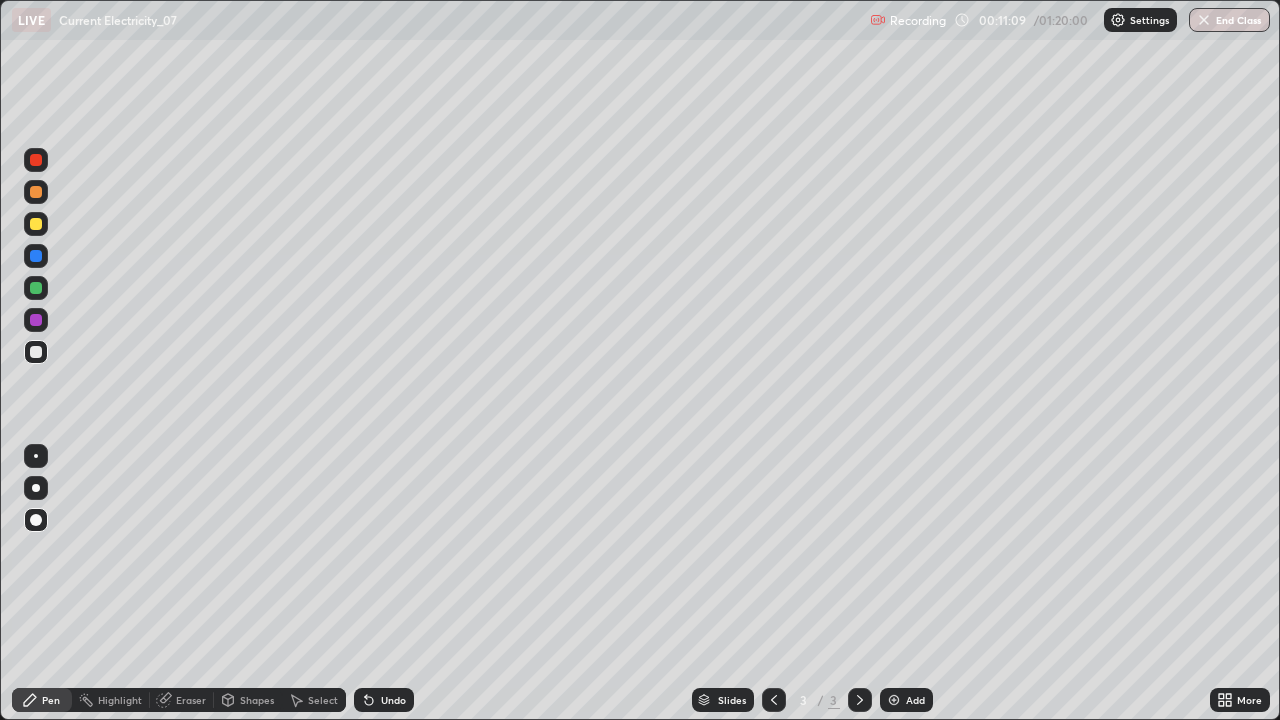click at bounding box center (894, 700) 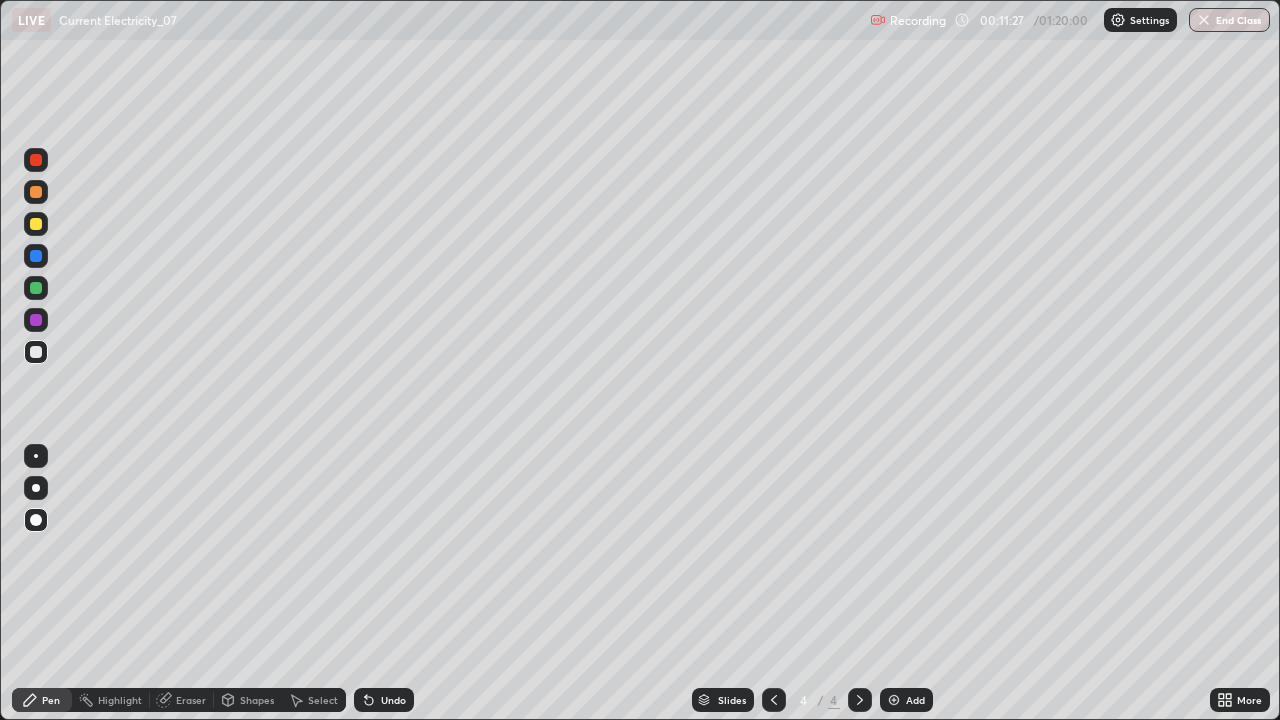 click at bounding box center [36, 224] 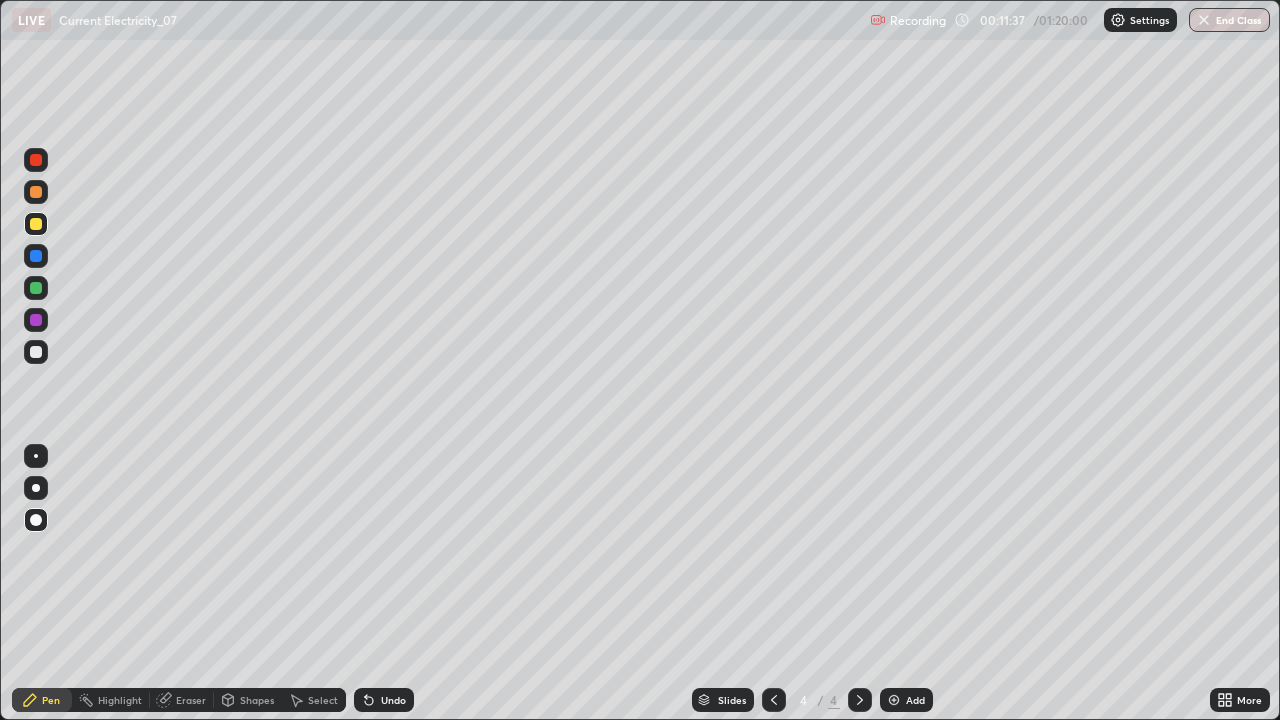 click on "Undo" at bounding box center (384, 700) 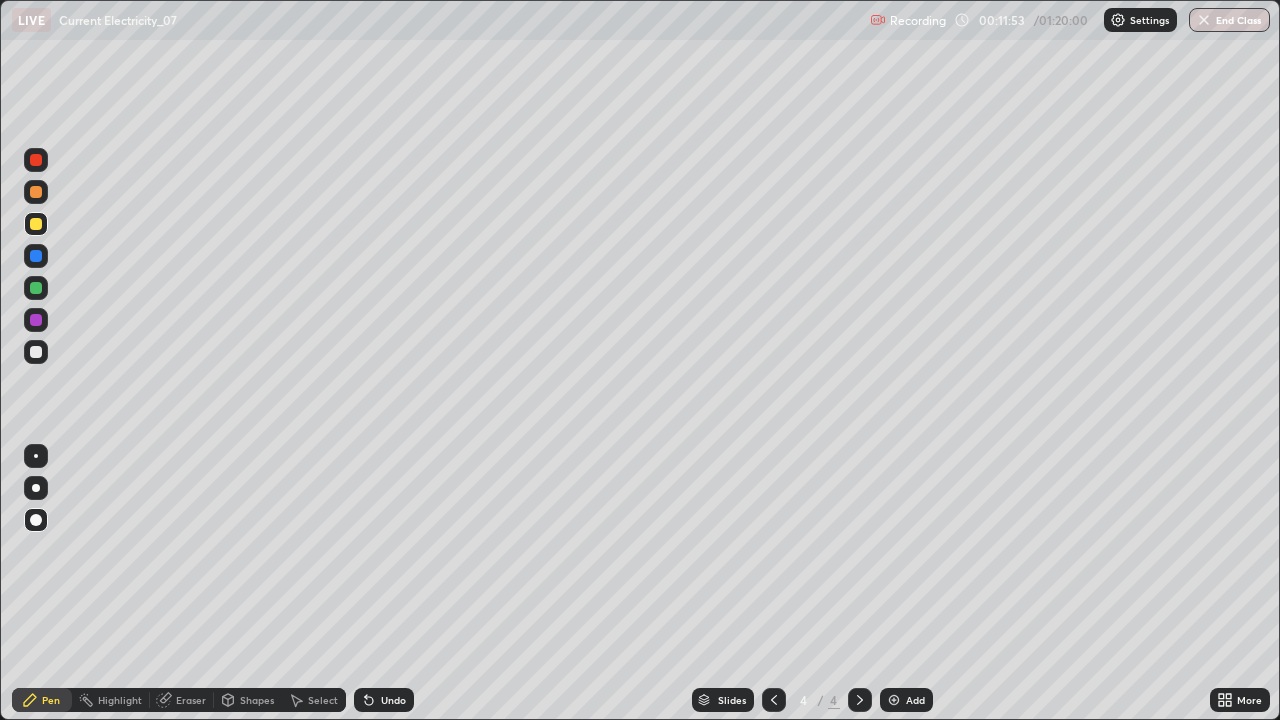click at bounding box center [36, 352] 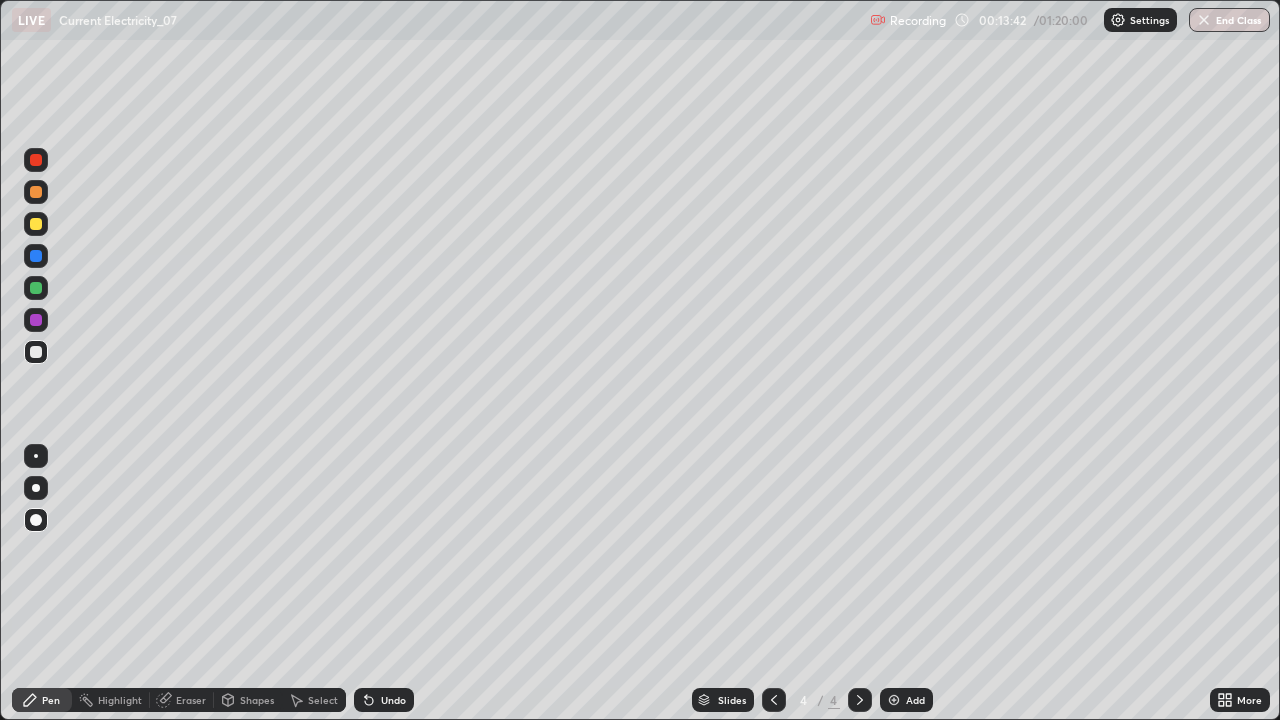 click at bounding box center [36, 288] 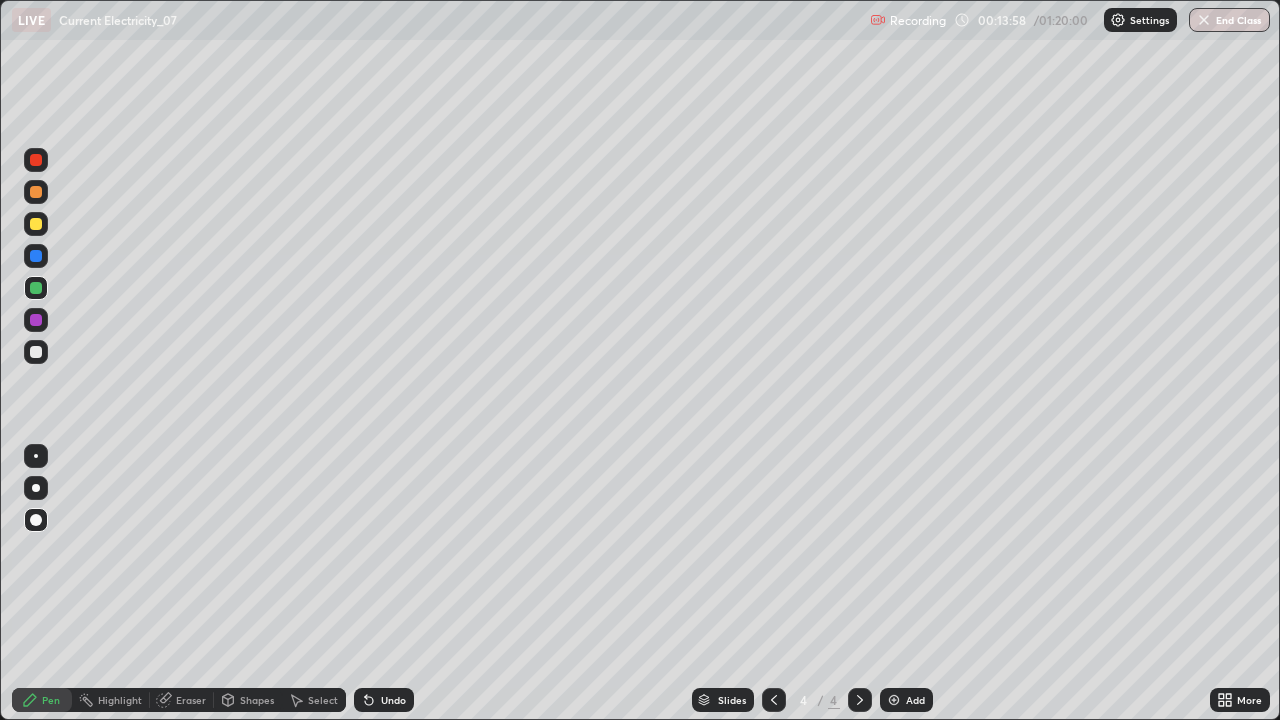 click at bounding box center [36, 352] 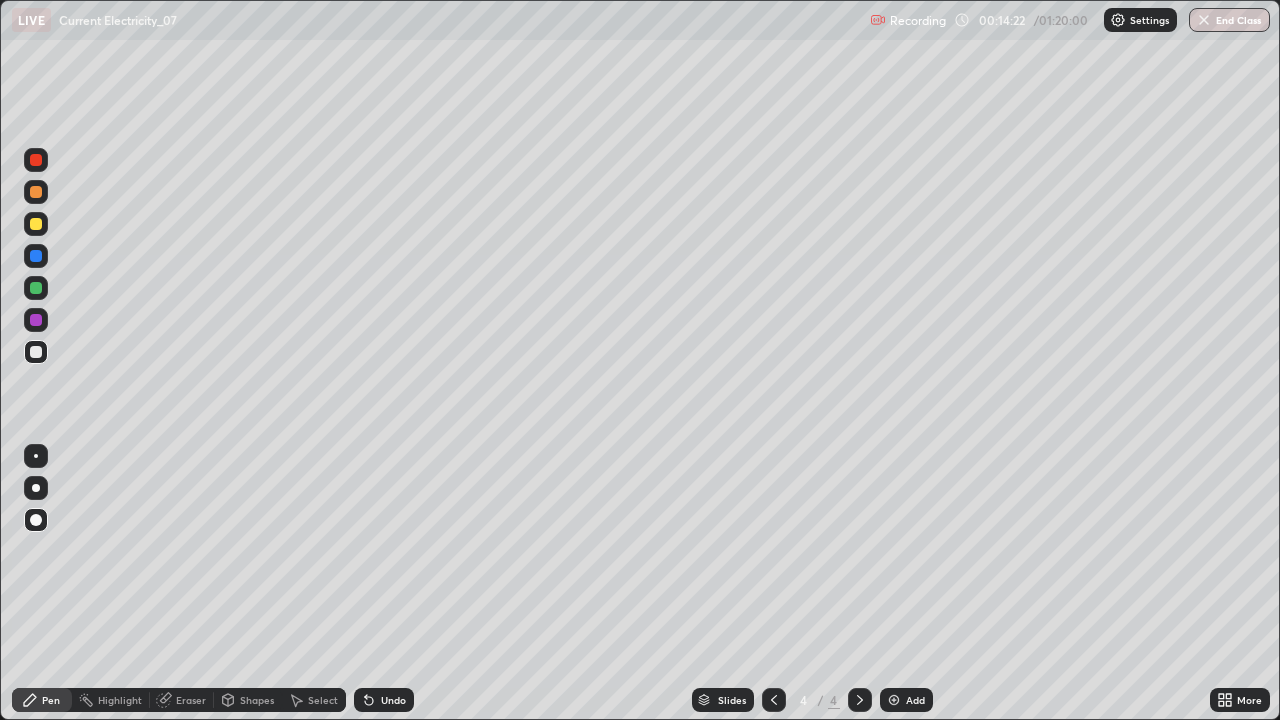 click at bounding box center [36, 288] 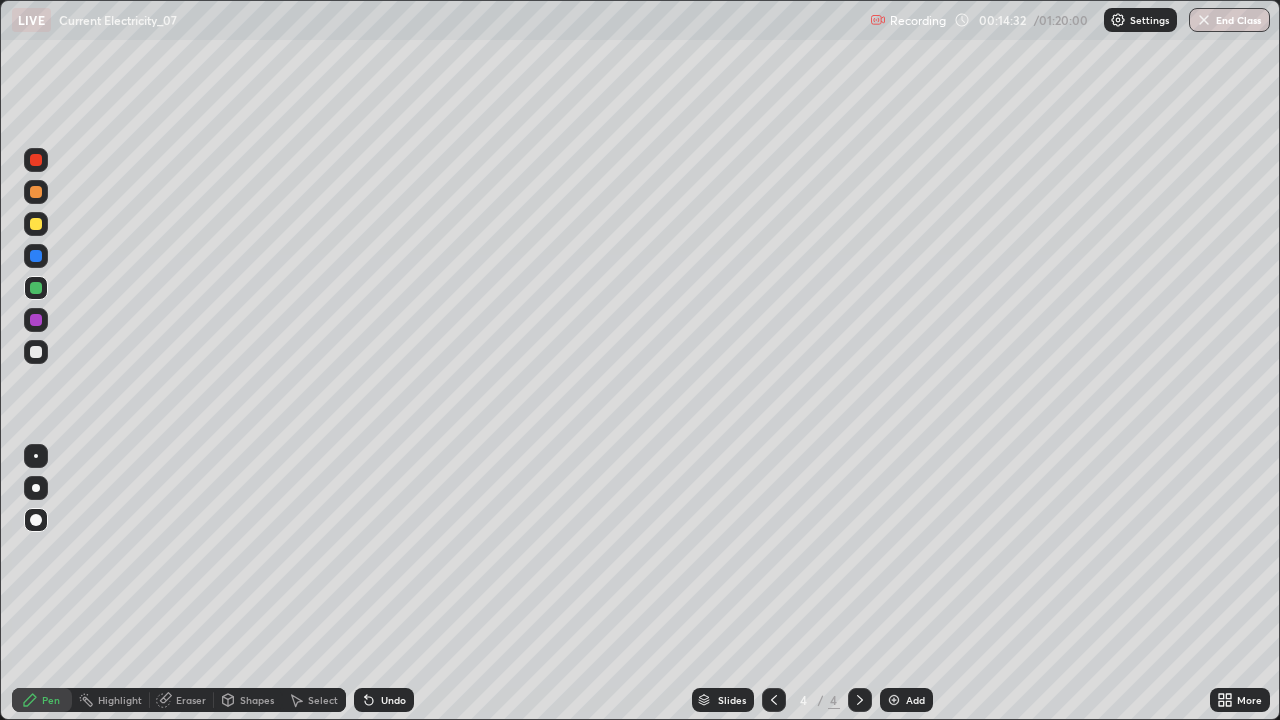 click at bounding box center (36, 352) 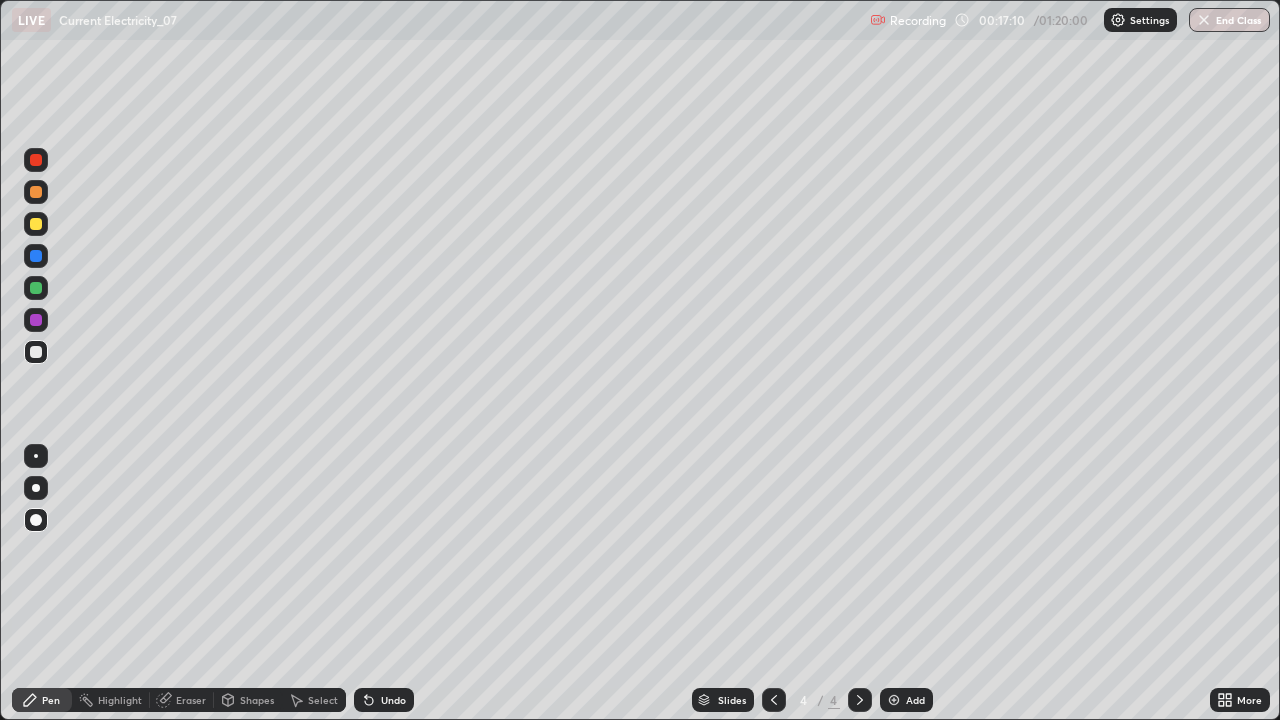 click at bounding box center (894, 700) 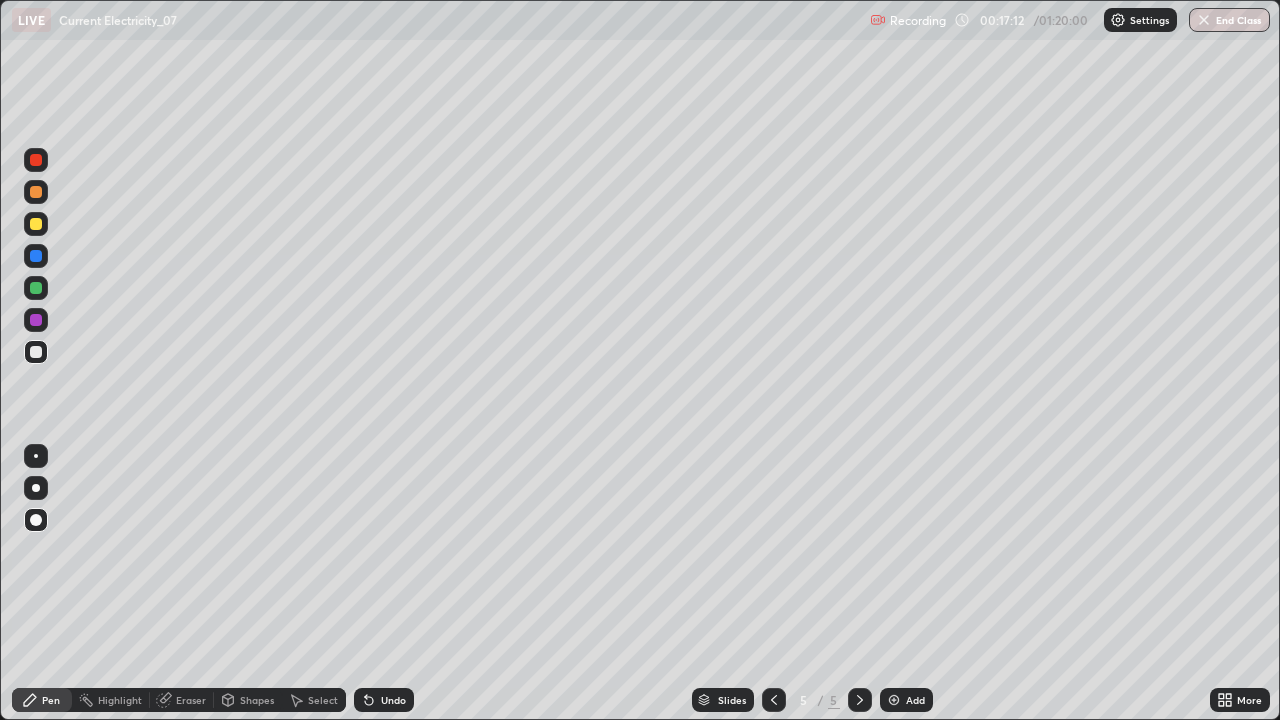 click at bounding box center [36, 224] 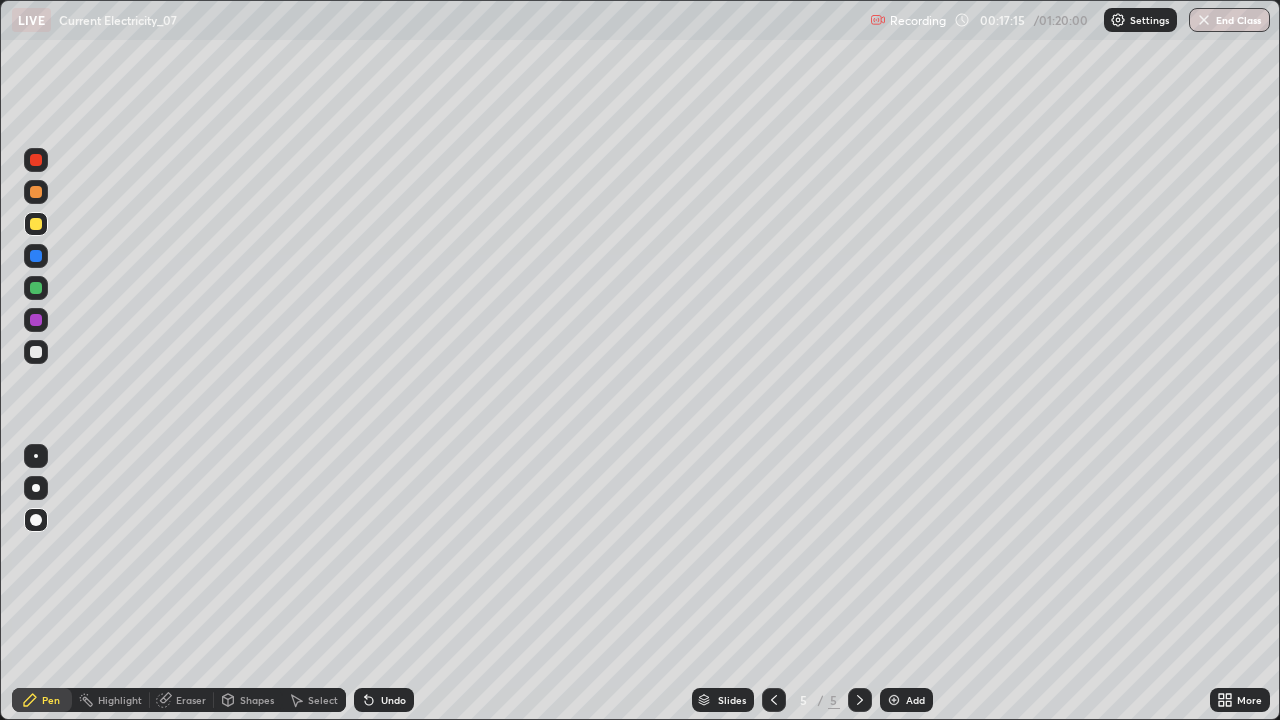 click at bounding box center [774, 700] 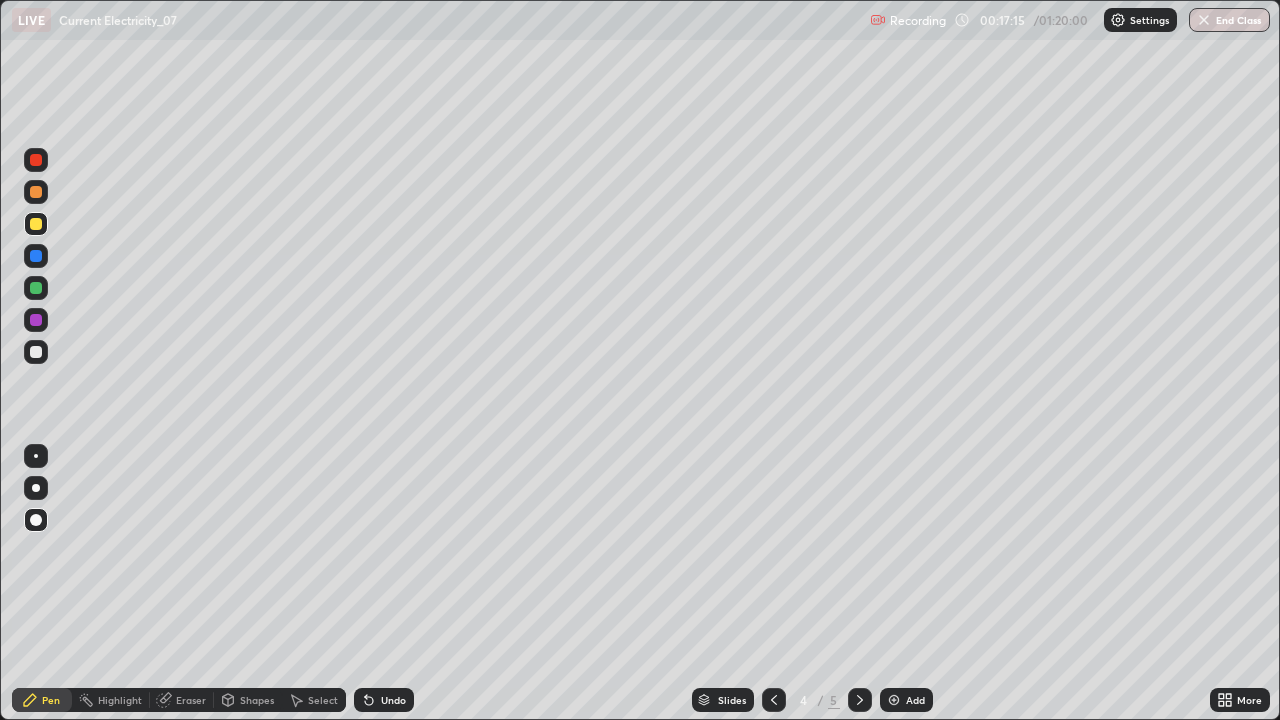 click 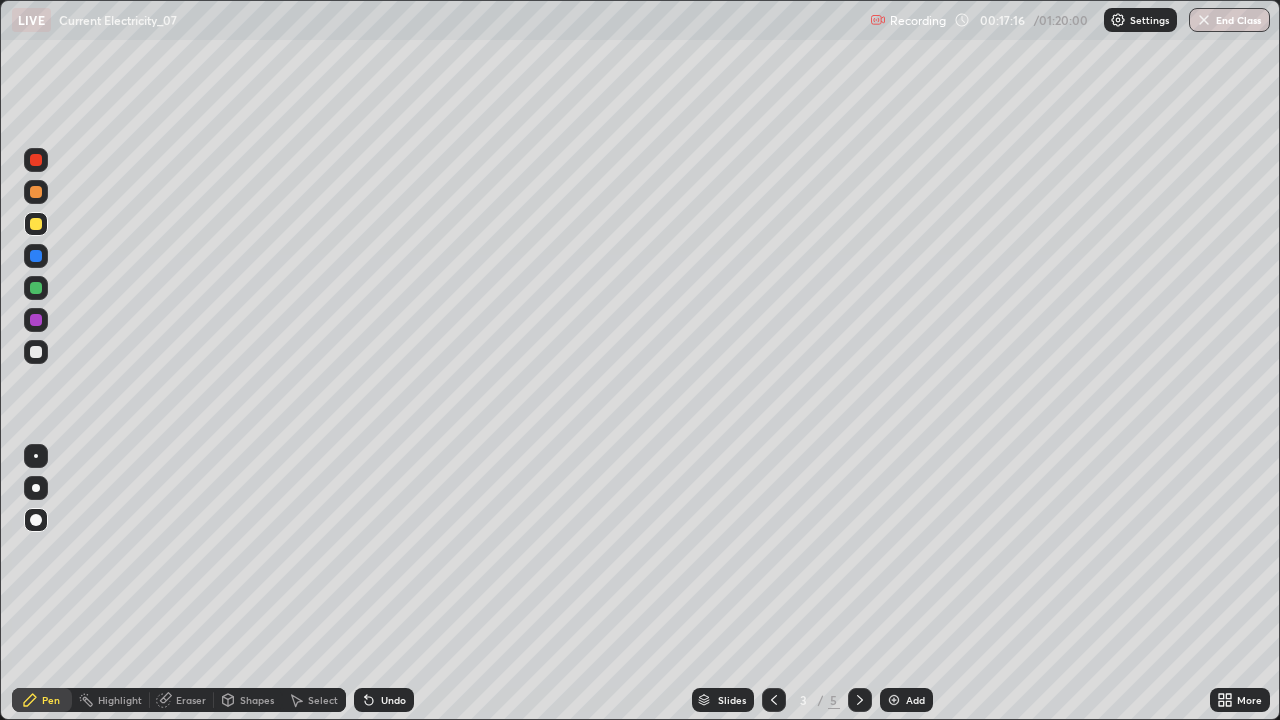 click 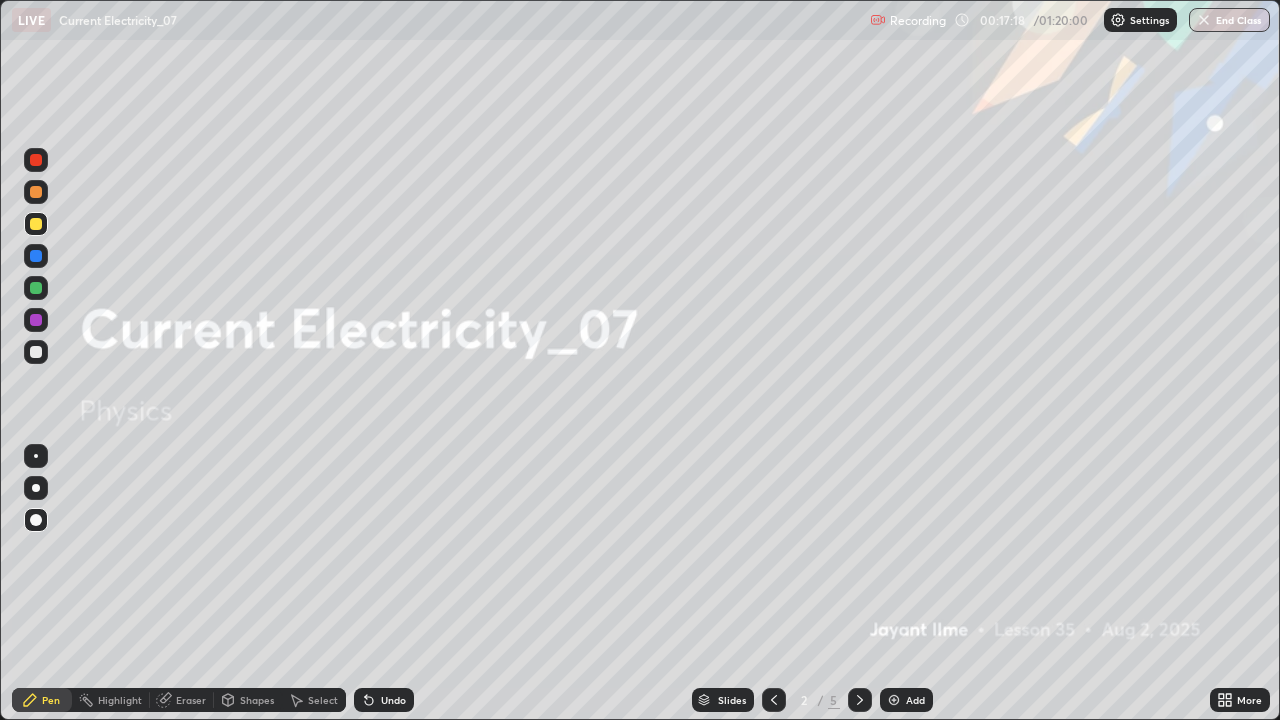 click 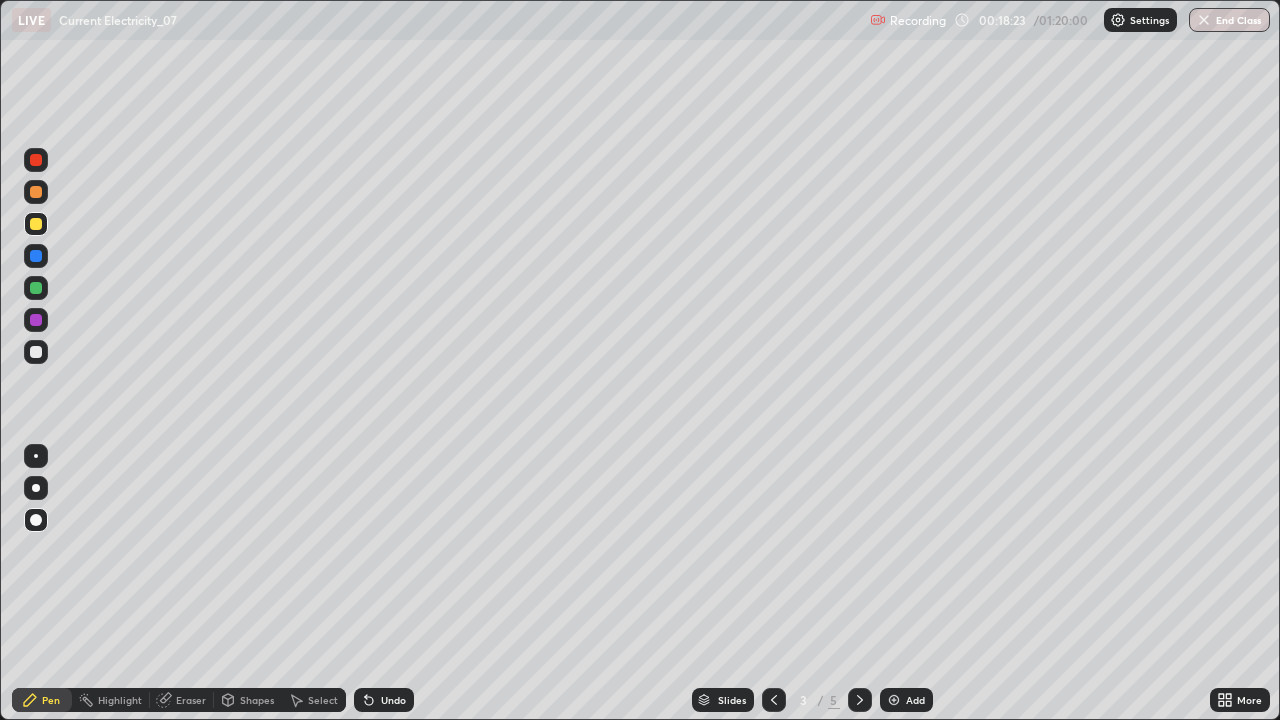 click 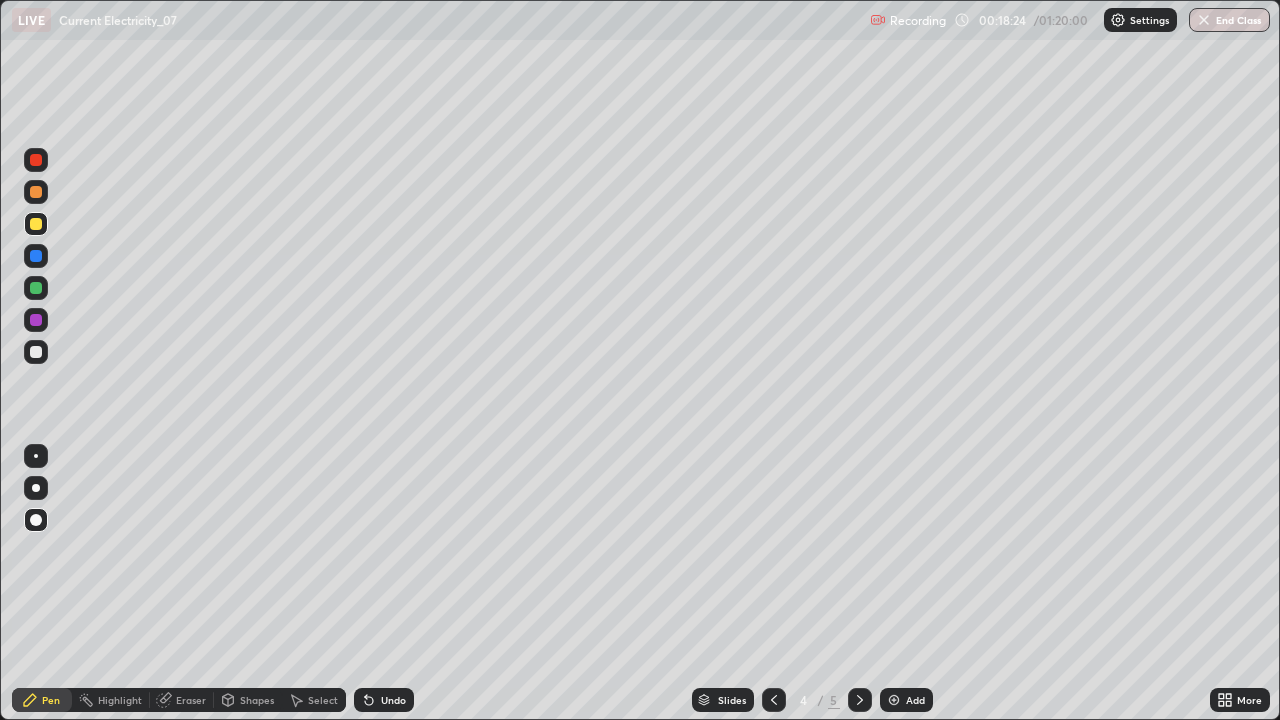 click 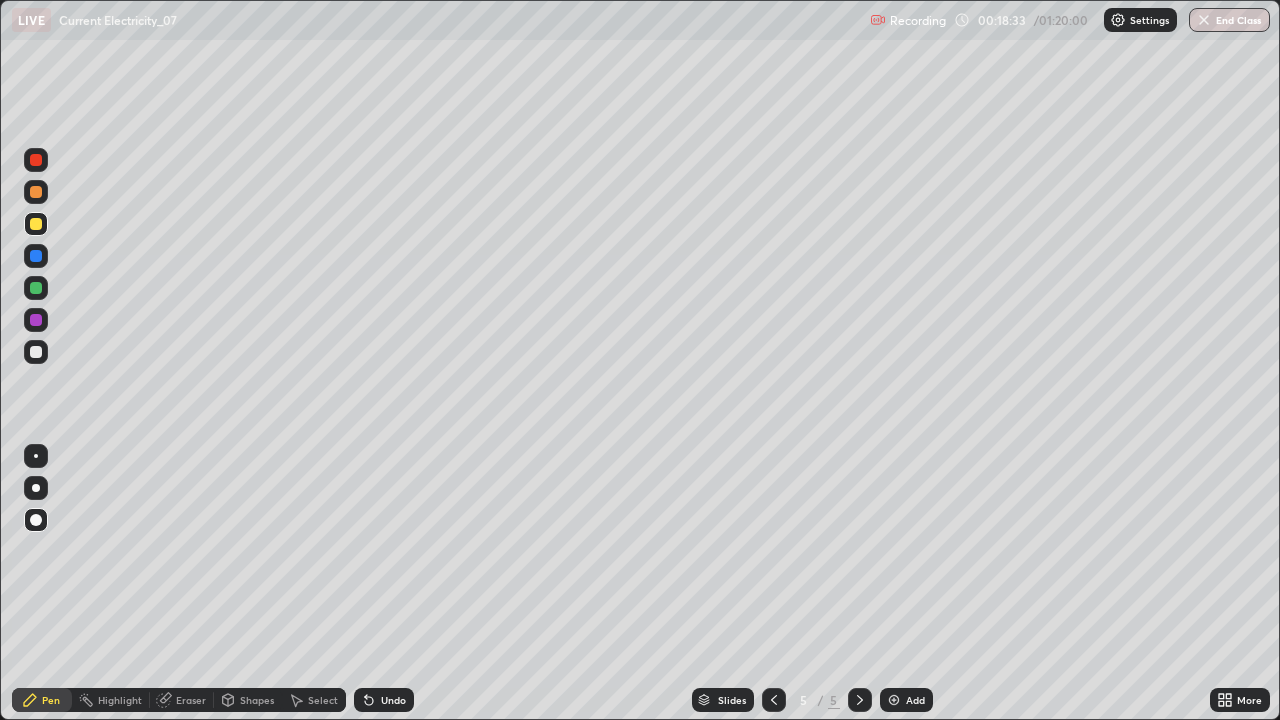 click at bounding box center (36, 352) 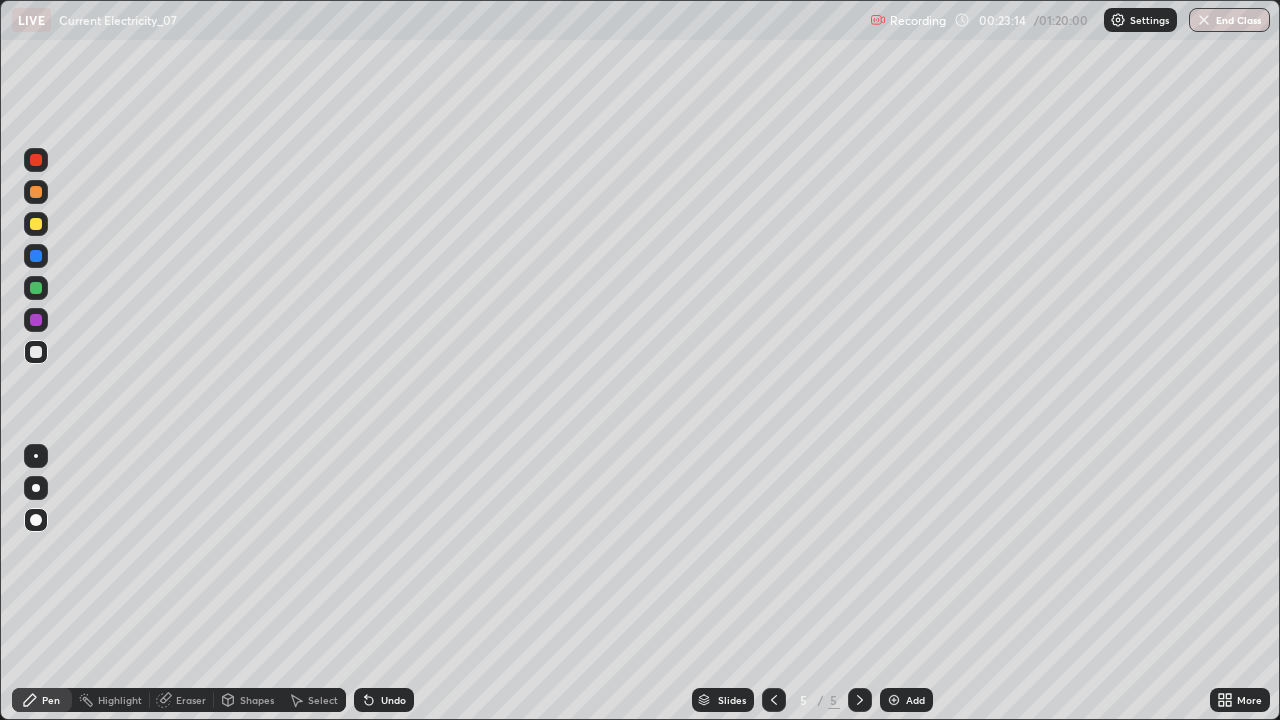click on "Eraser" at bounding box center [191, 700] 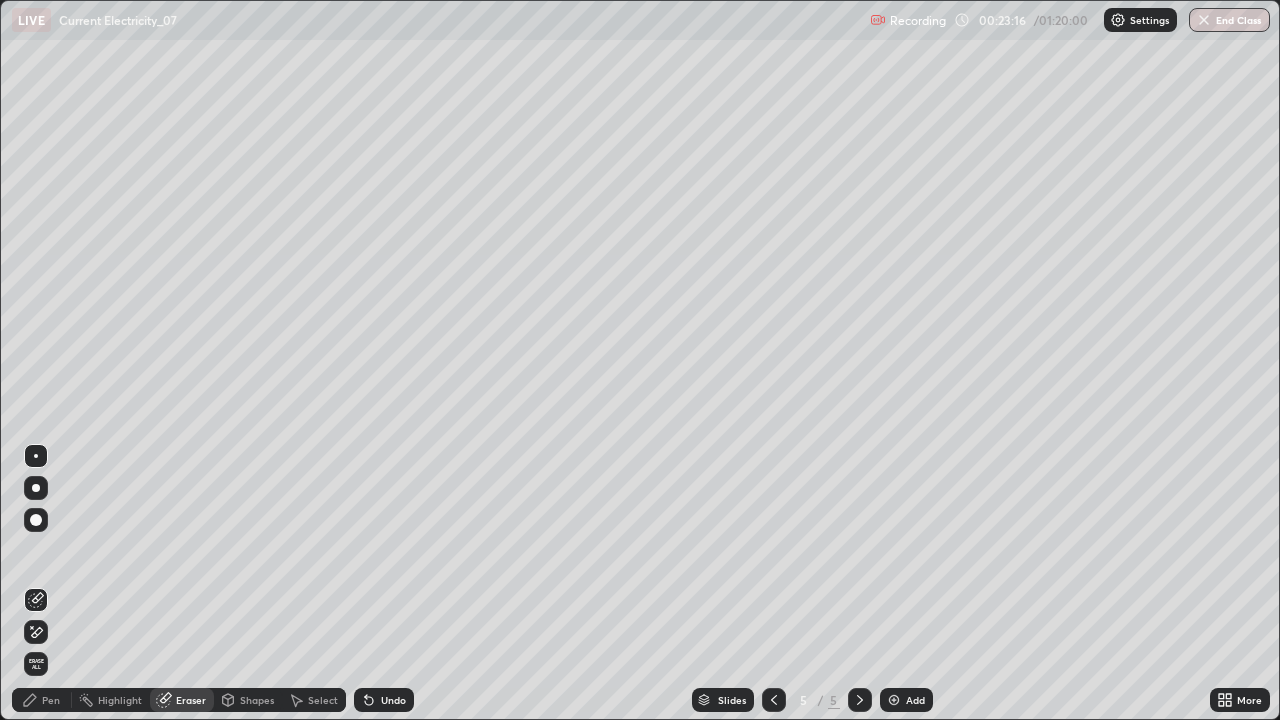 click on "Pen" at bounding box center (51, 700) 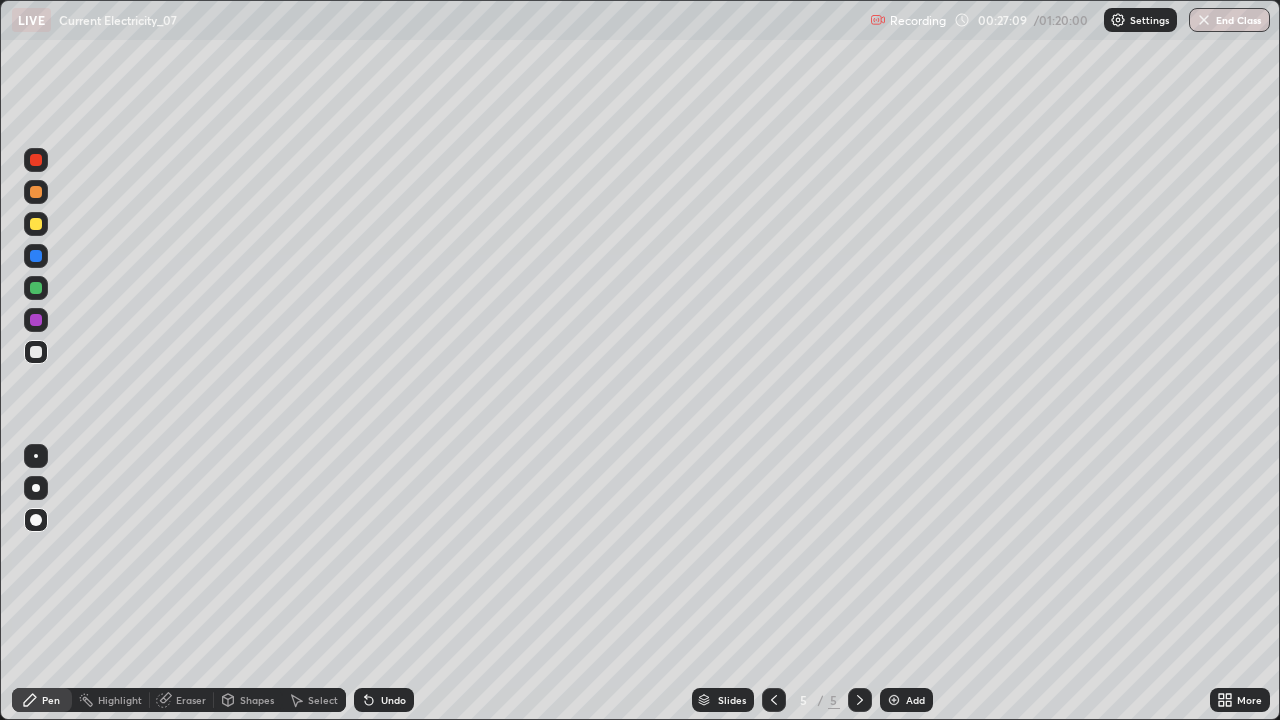 click at bounding box center (894, 700) 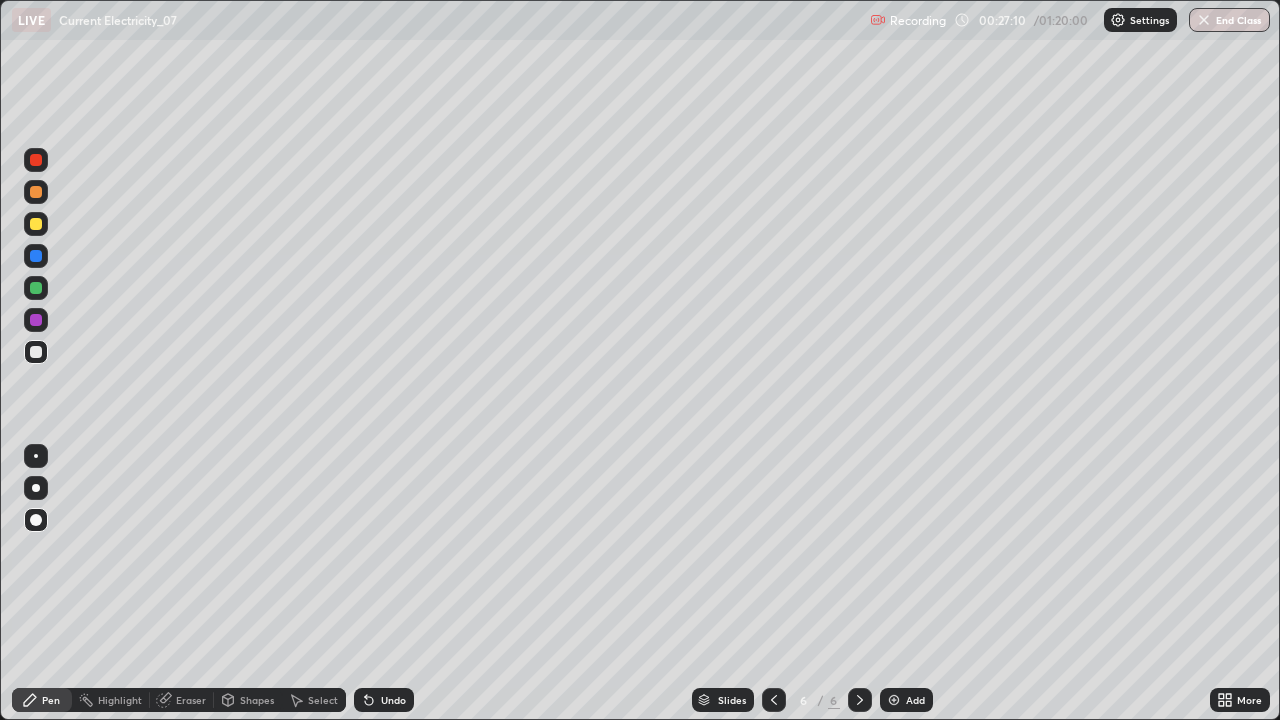 click 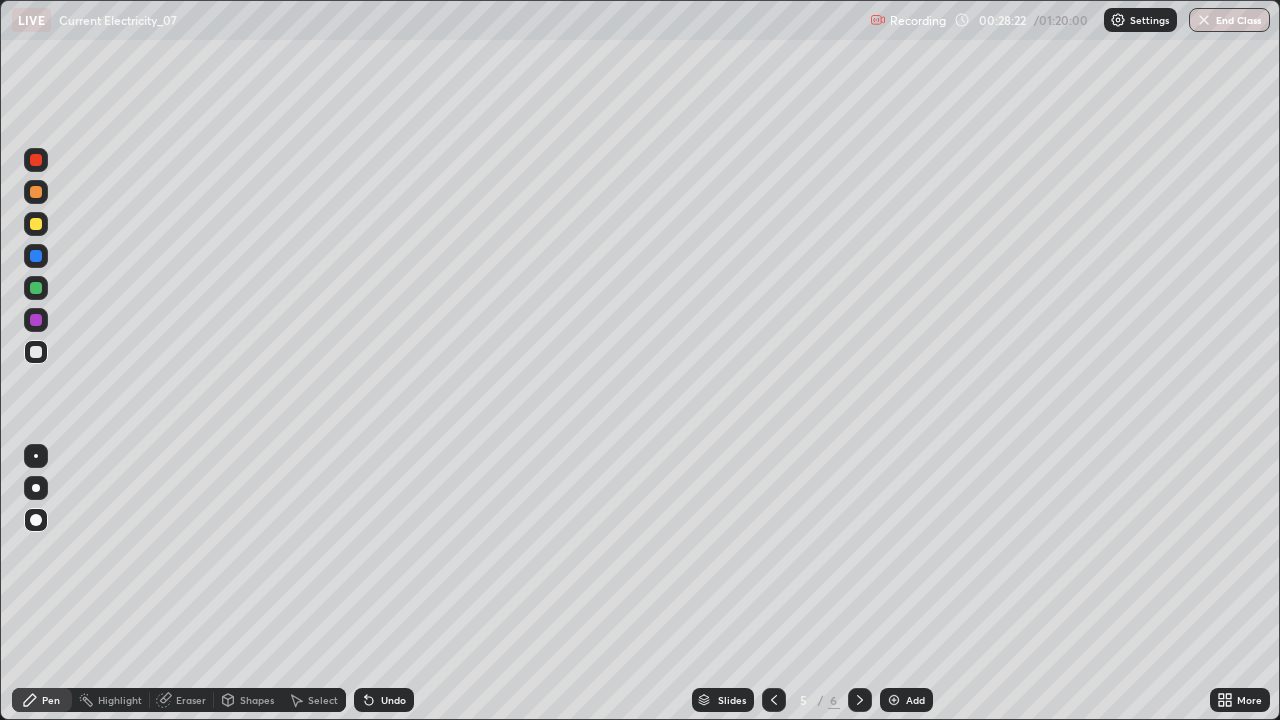 click at bounding box center (894, 700) 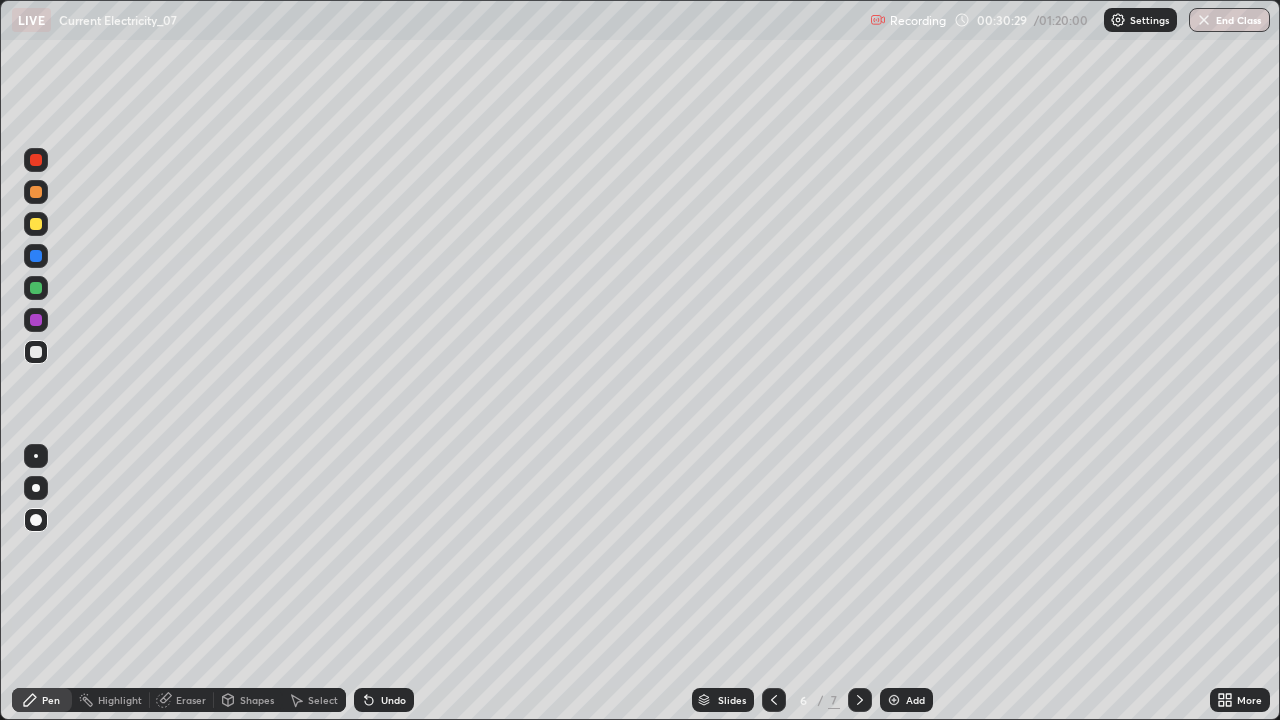 click at bounding box center [36, 224] 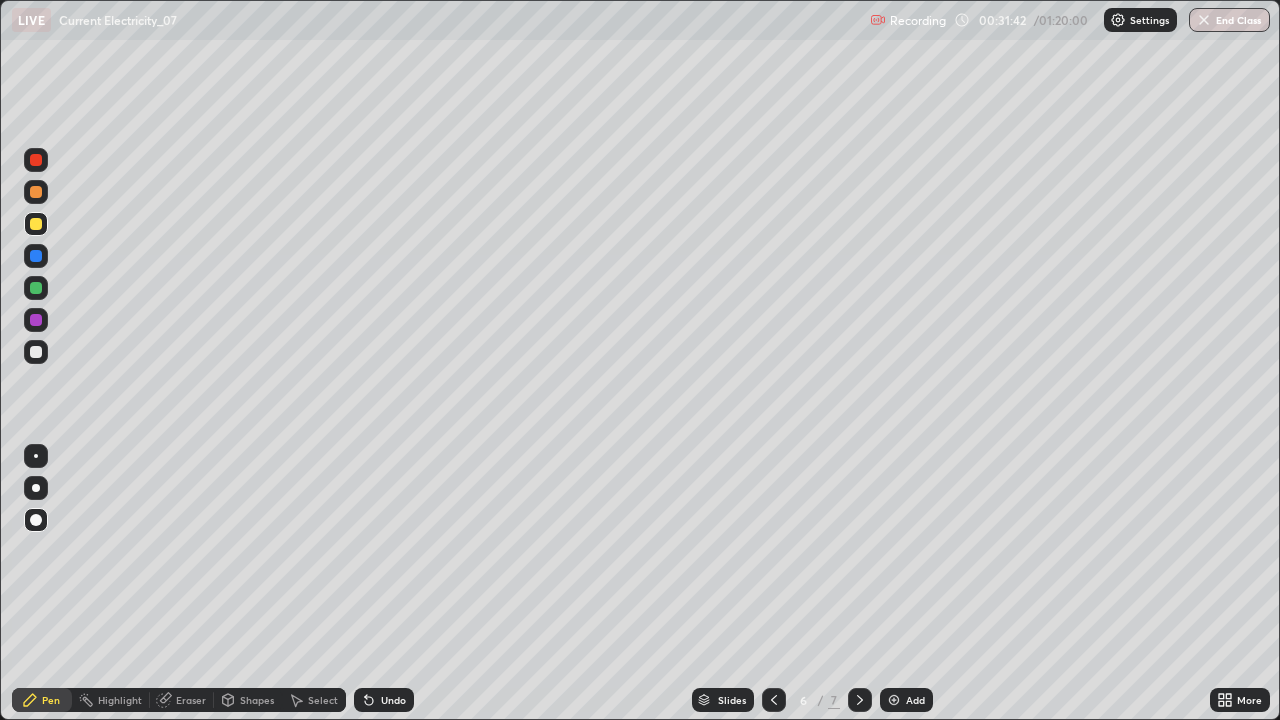 click at bounding box center (36, 352) 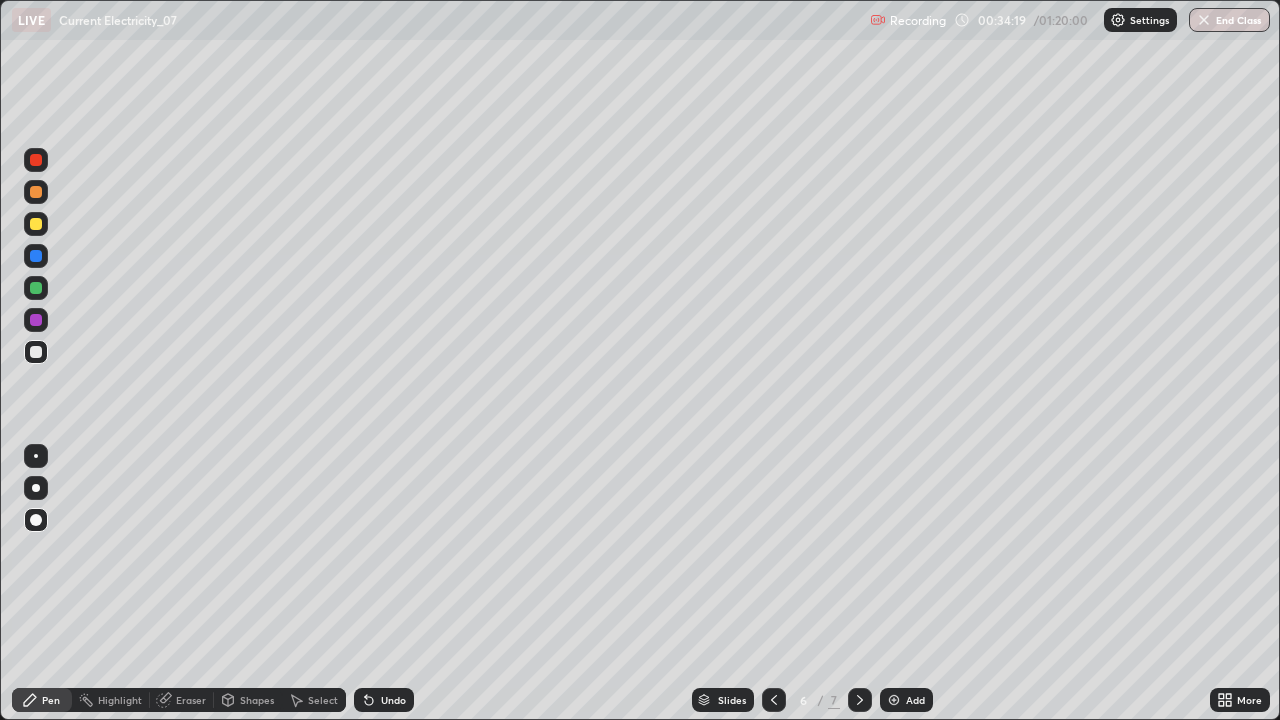 click at bounding box center [36, 456] 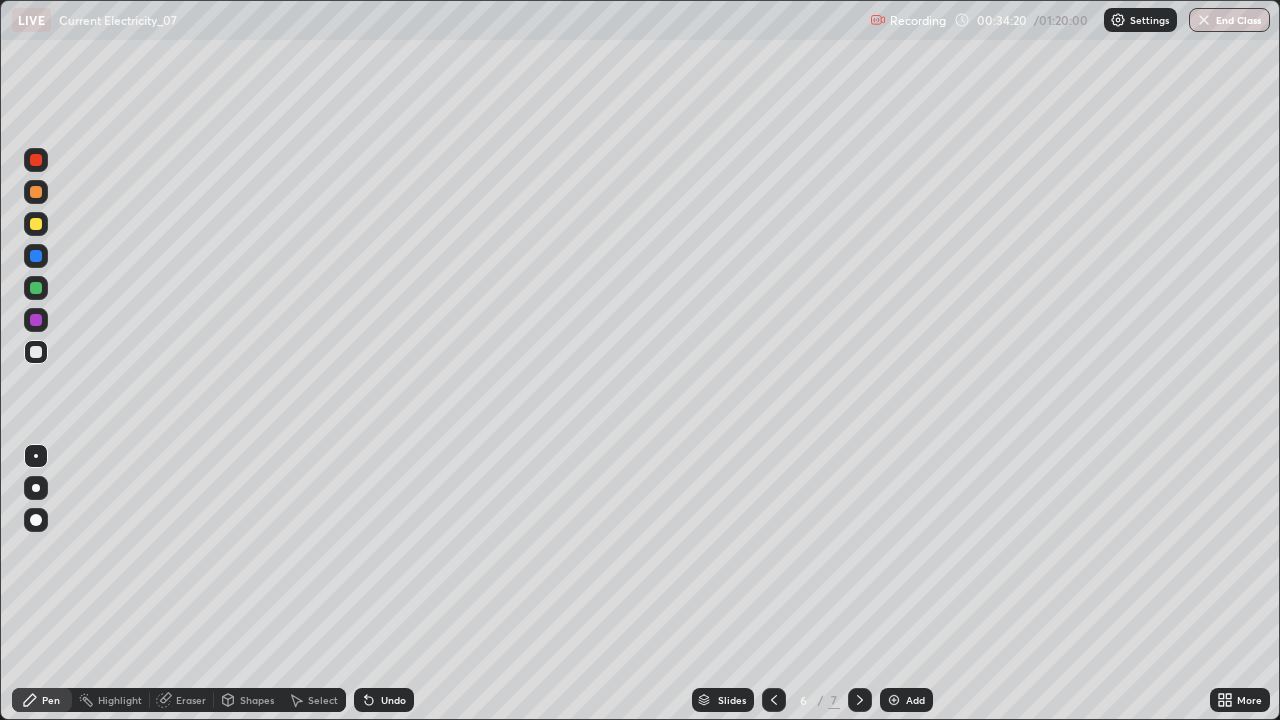 click at bounding box center [36, 456] 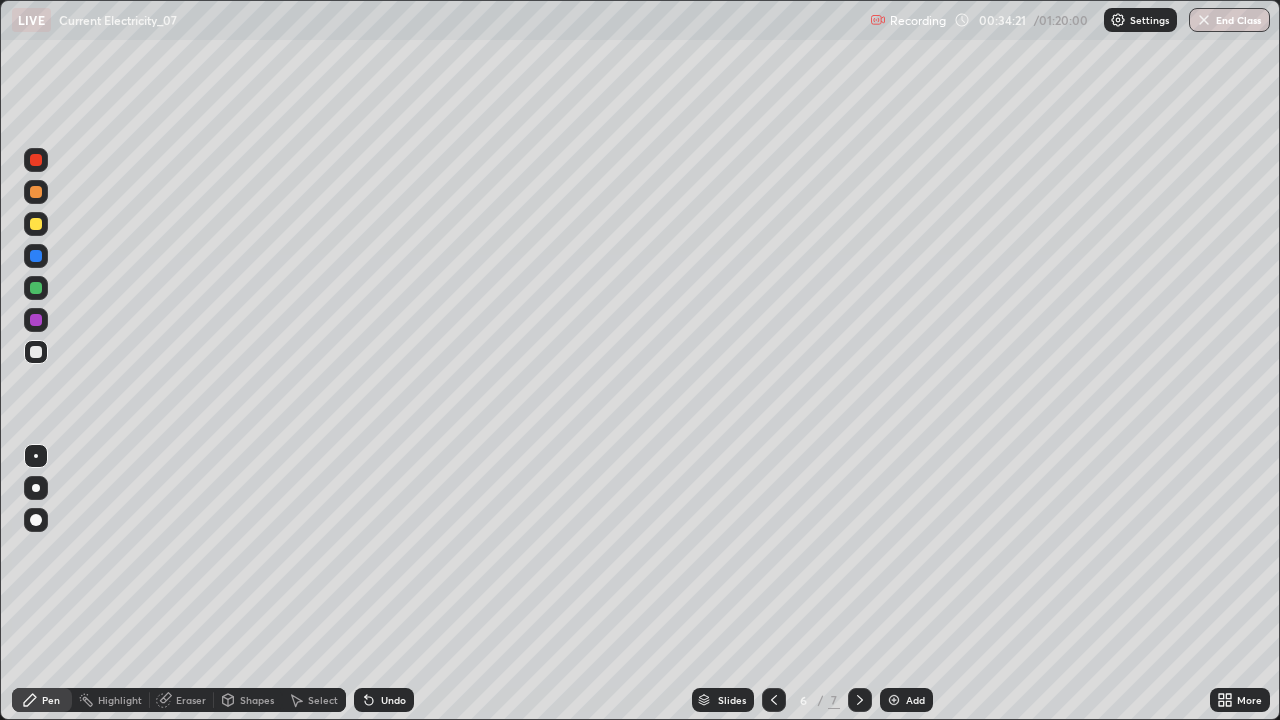 click at bounding box center [36, 456] 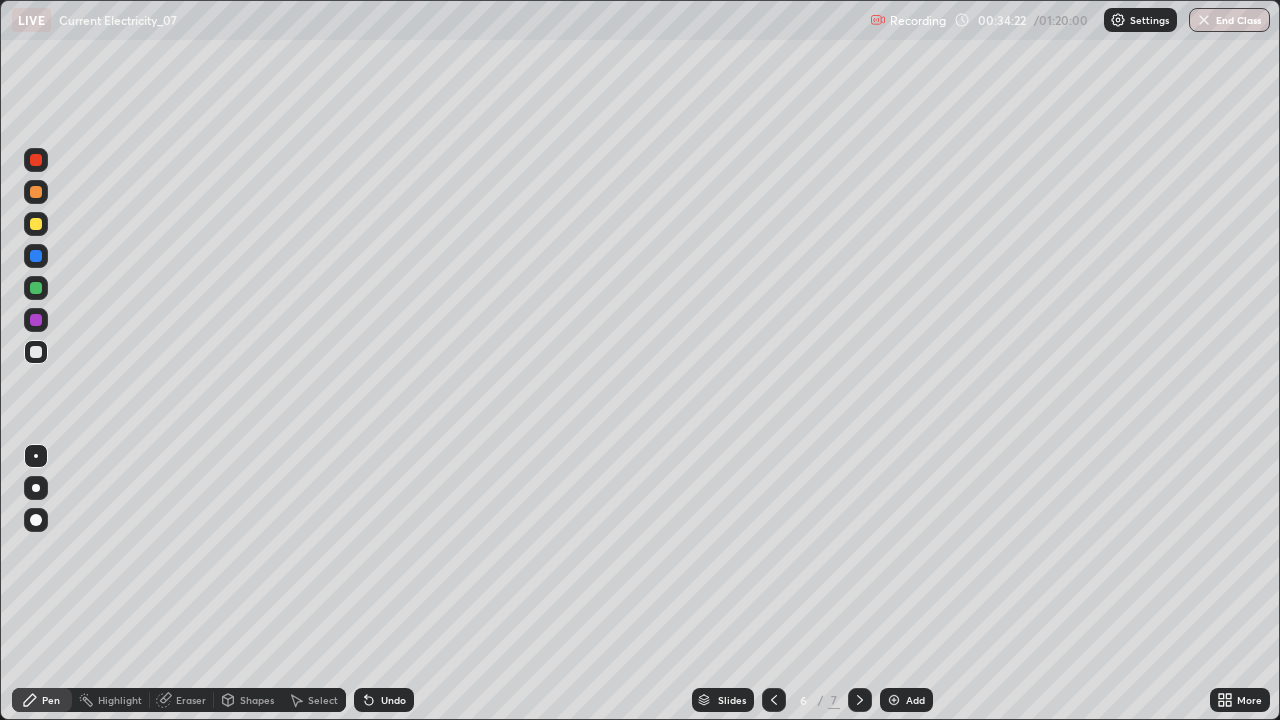 click at bounding box center [36, 456] 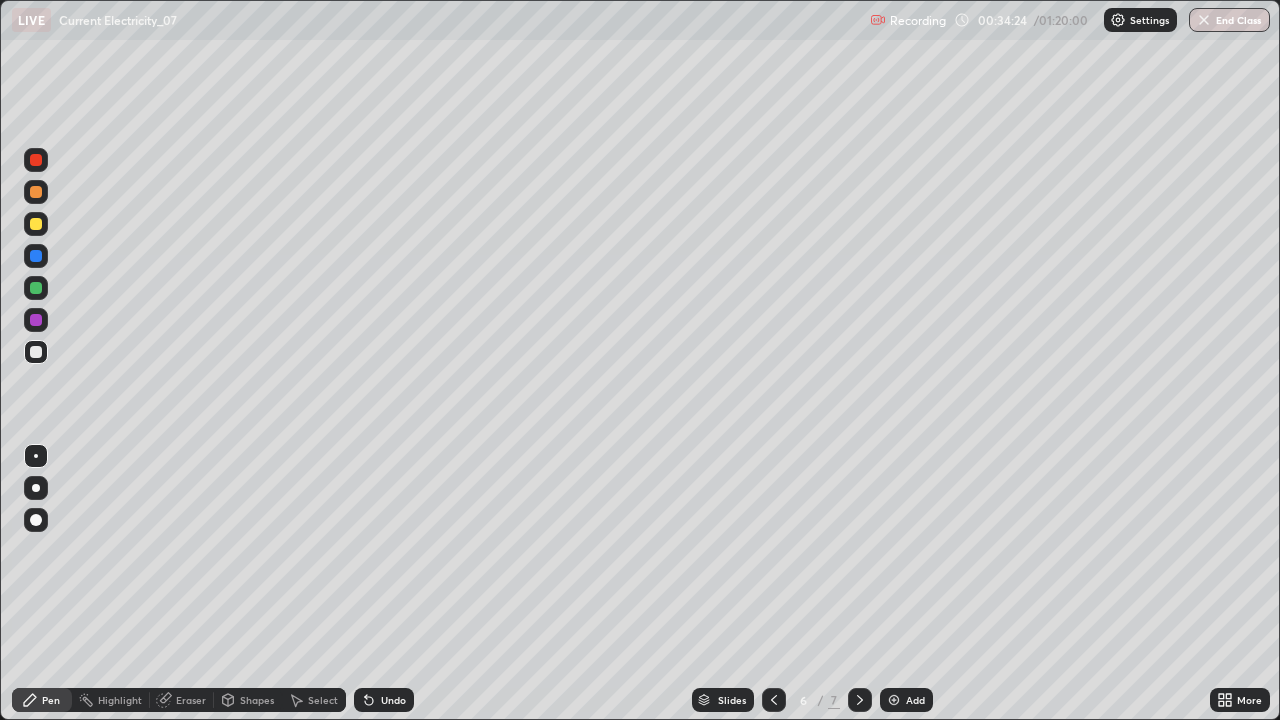 click at bounding box center [36, 288] 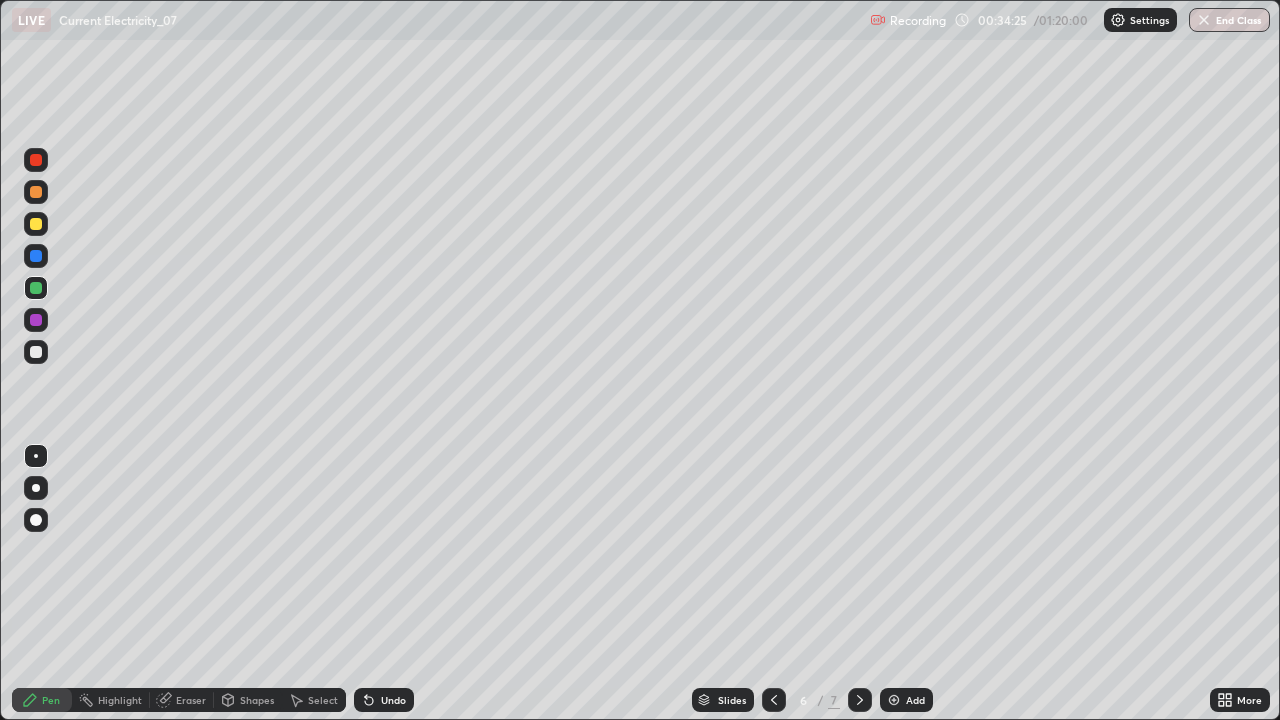 click at bounding box center [36, 456] 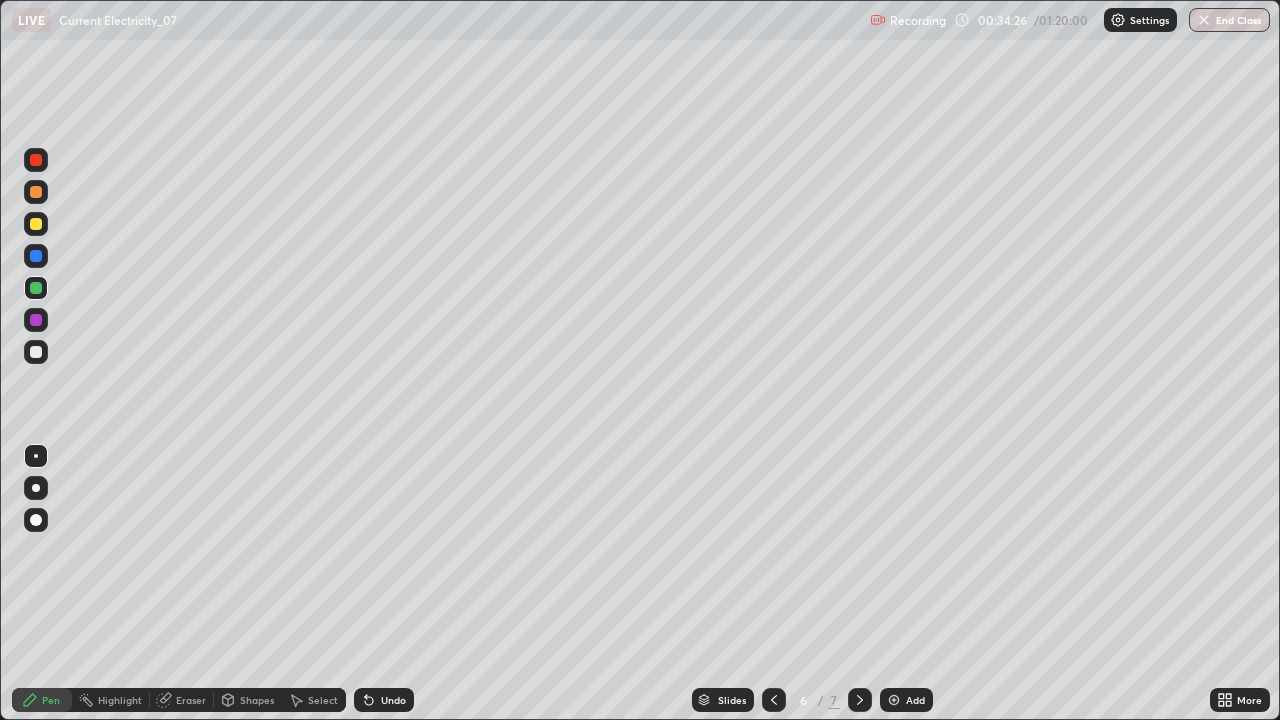 click at bounding box center (36, 520) 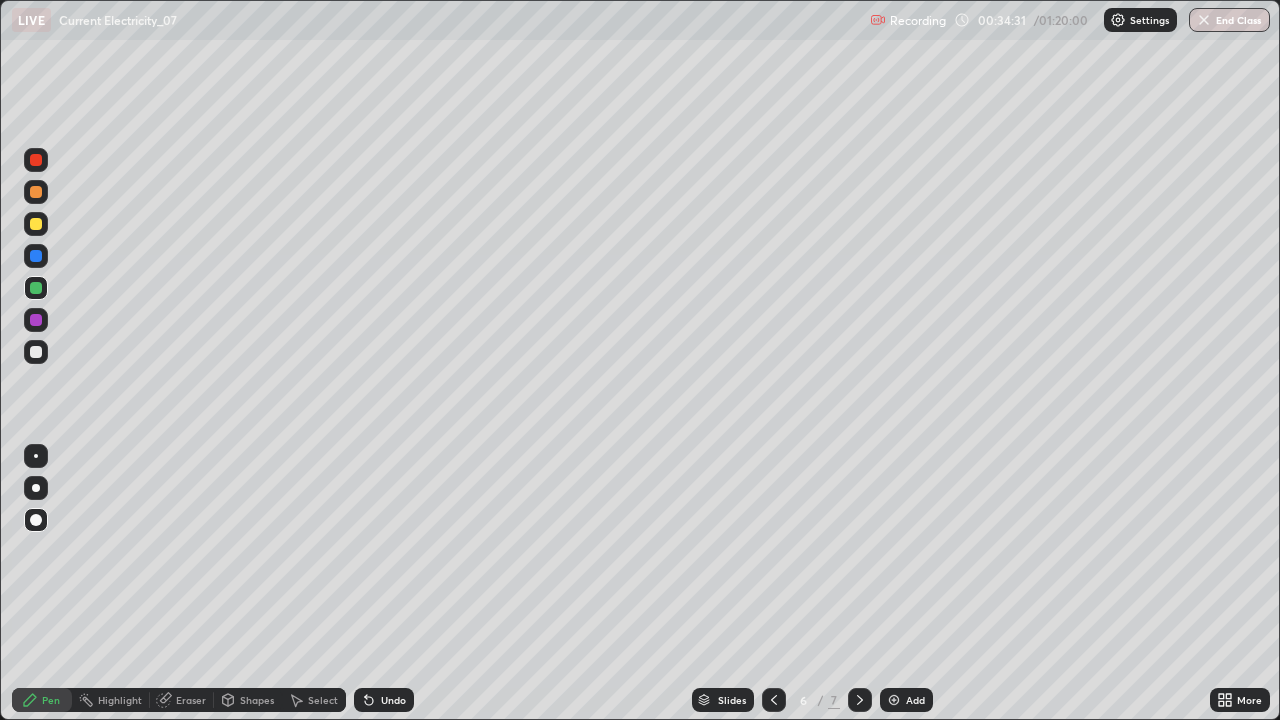click at bounding box center (36, 352) 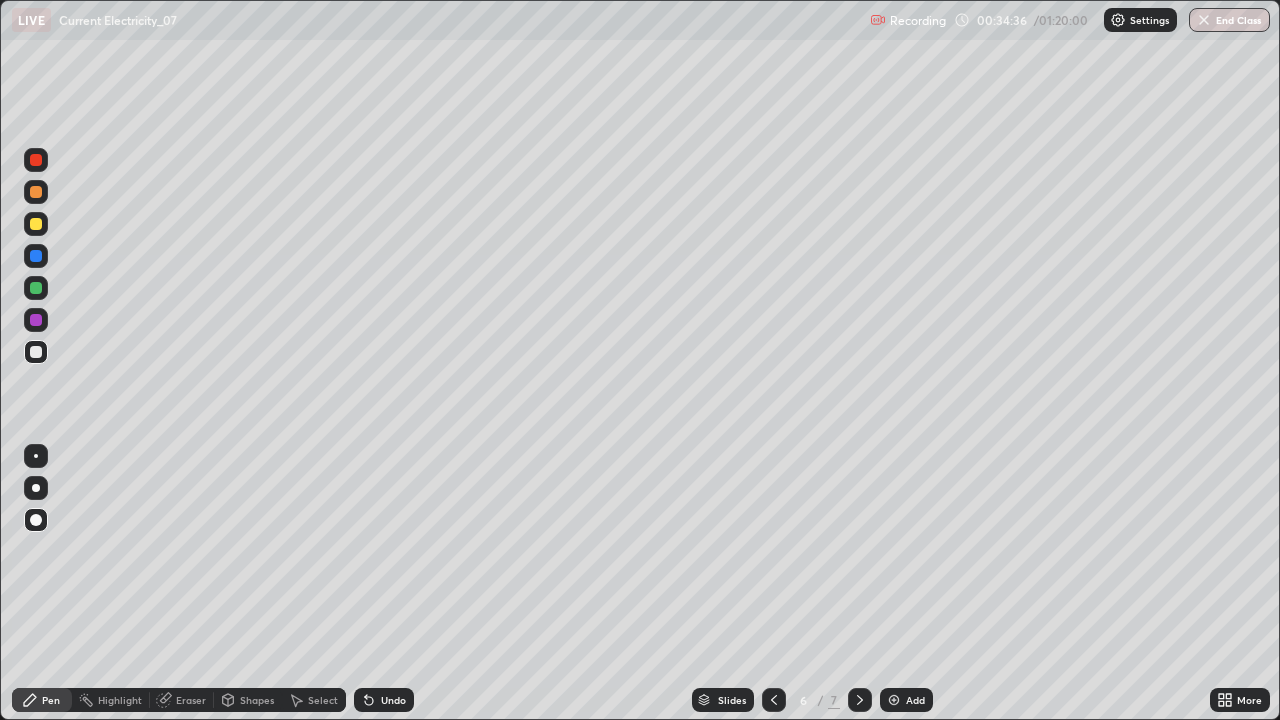 click on "Undo" at bounding box center (384, 700) 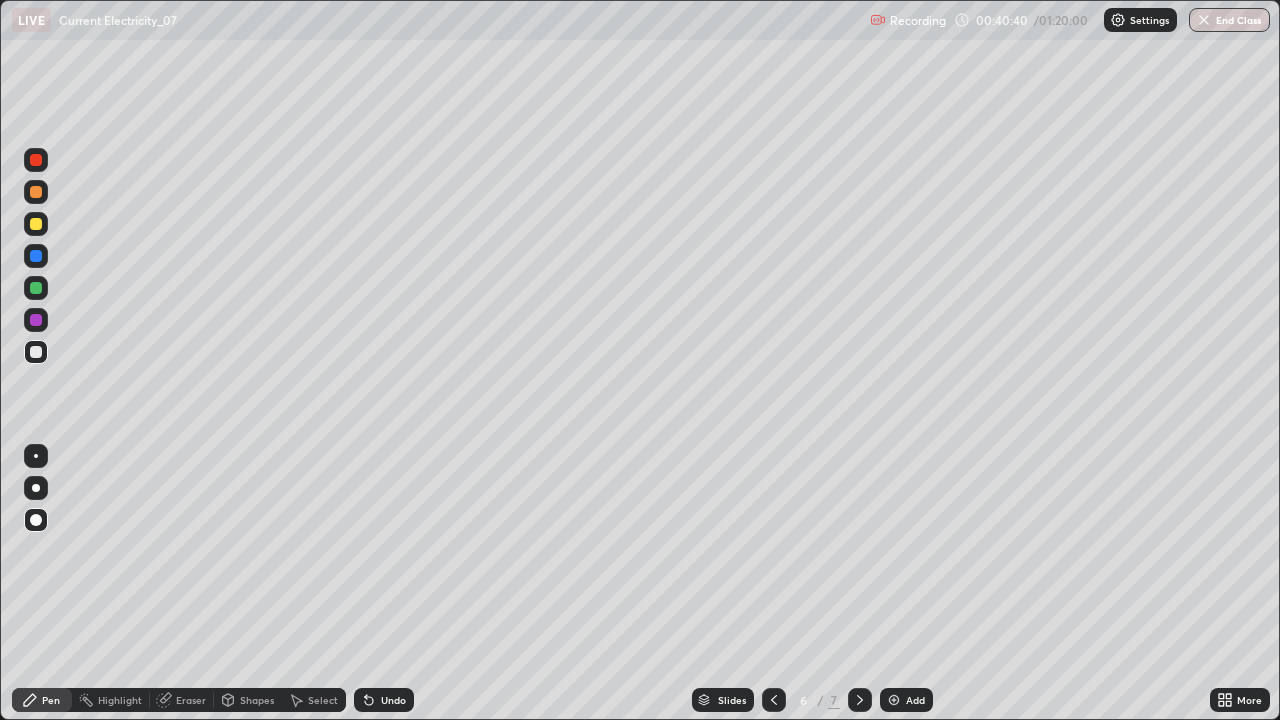 click at bounding box center [894, 700] 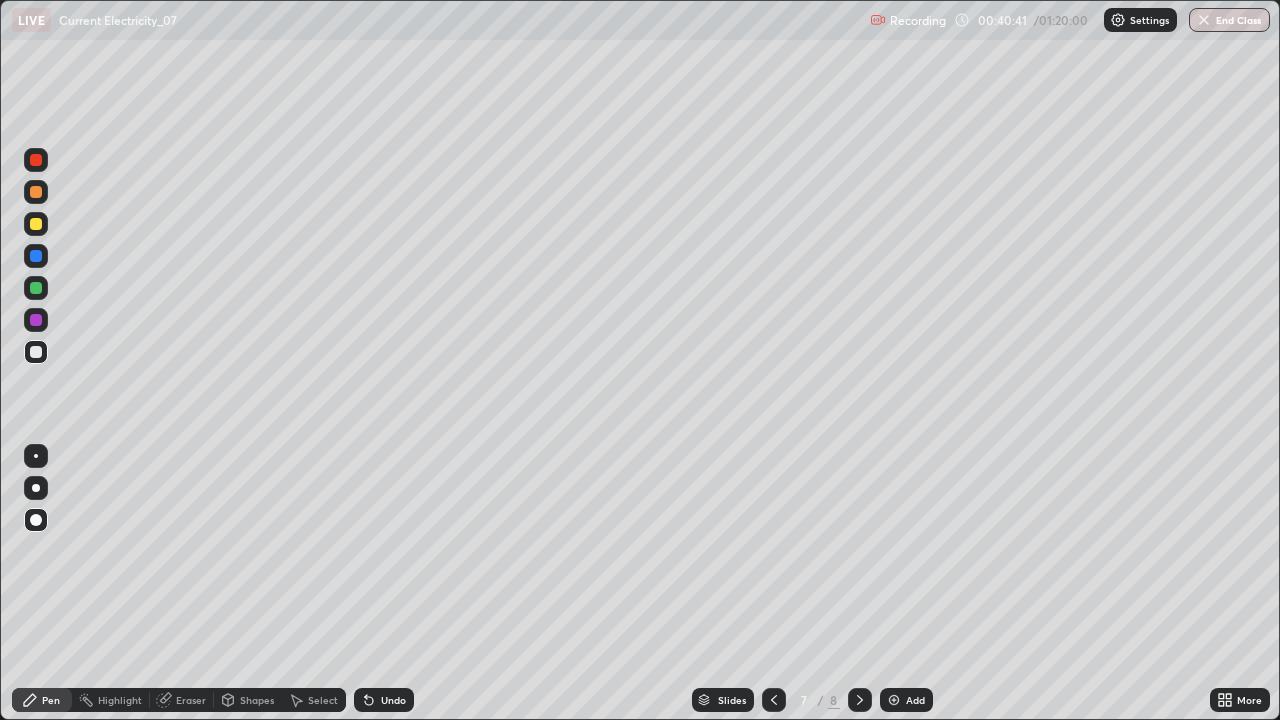 click at bounding box center [36, 224] 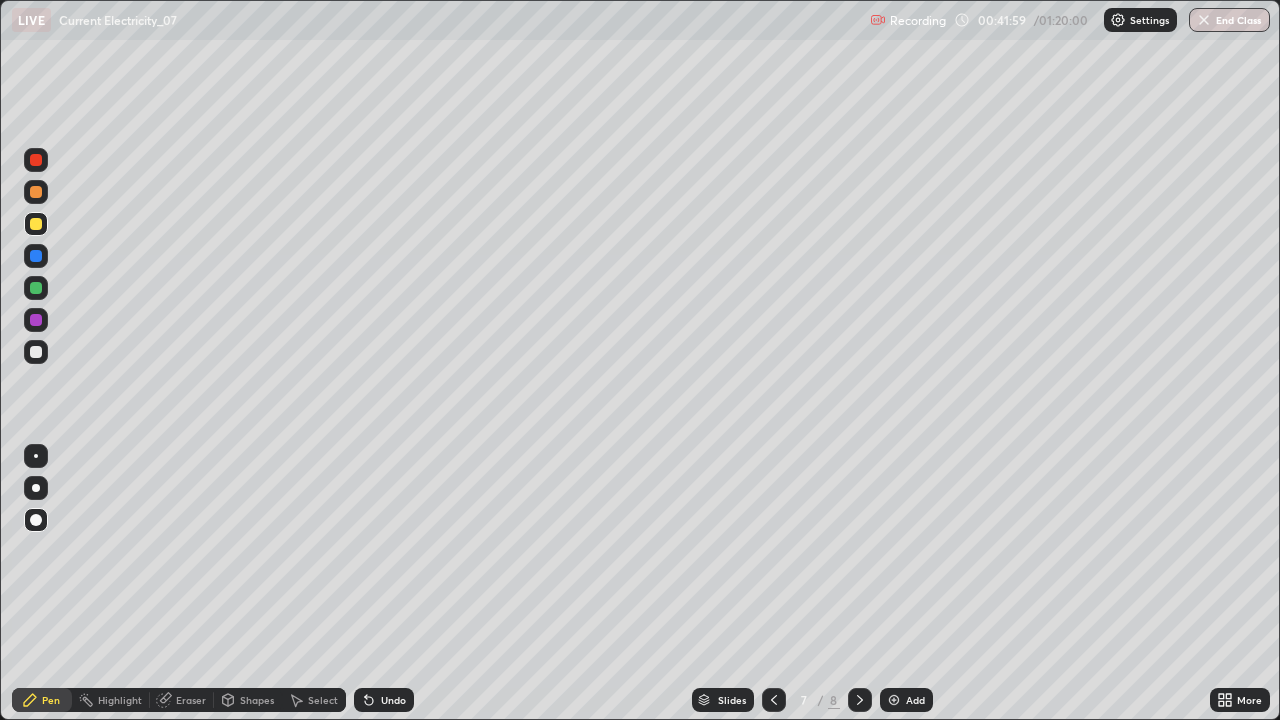 click on "Undo" at bounding box center [393, 700] 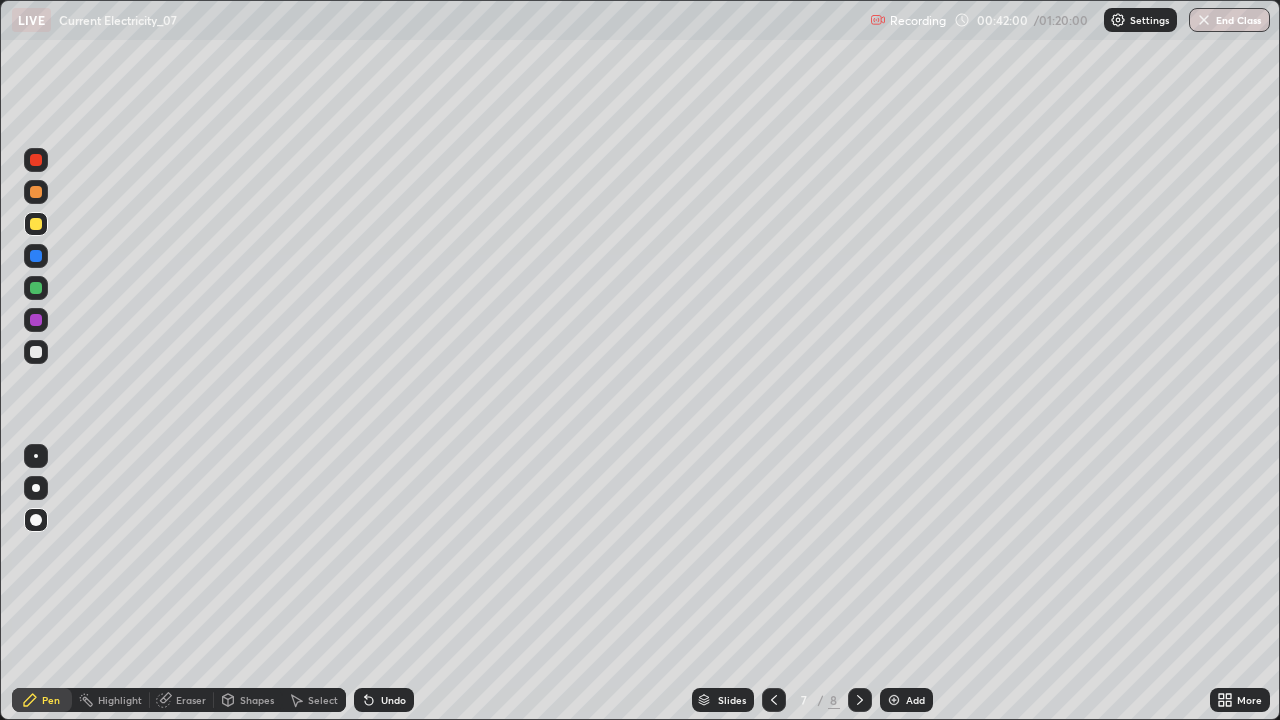 click on "Undo" at bounding box center [393, 700] 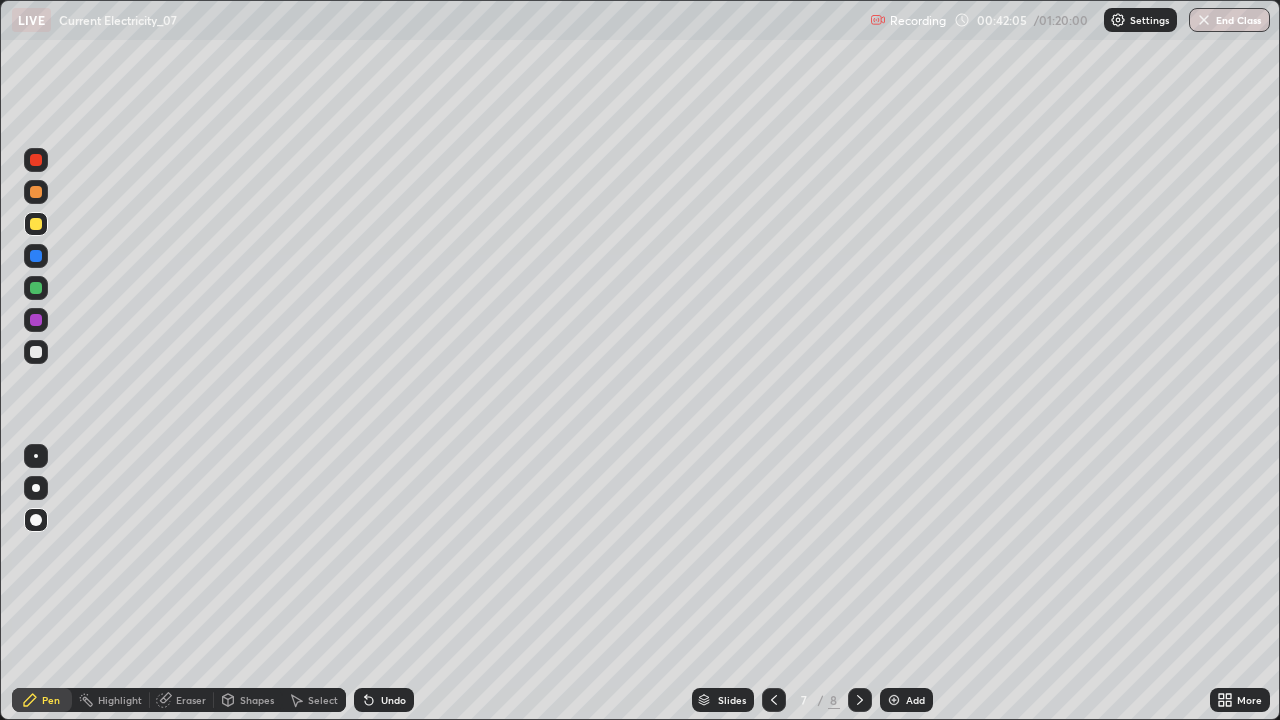 click at bounding box center (36, 352) 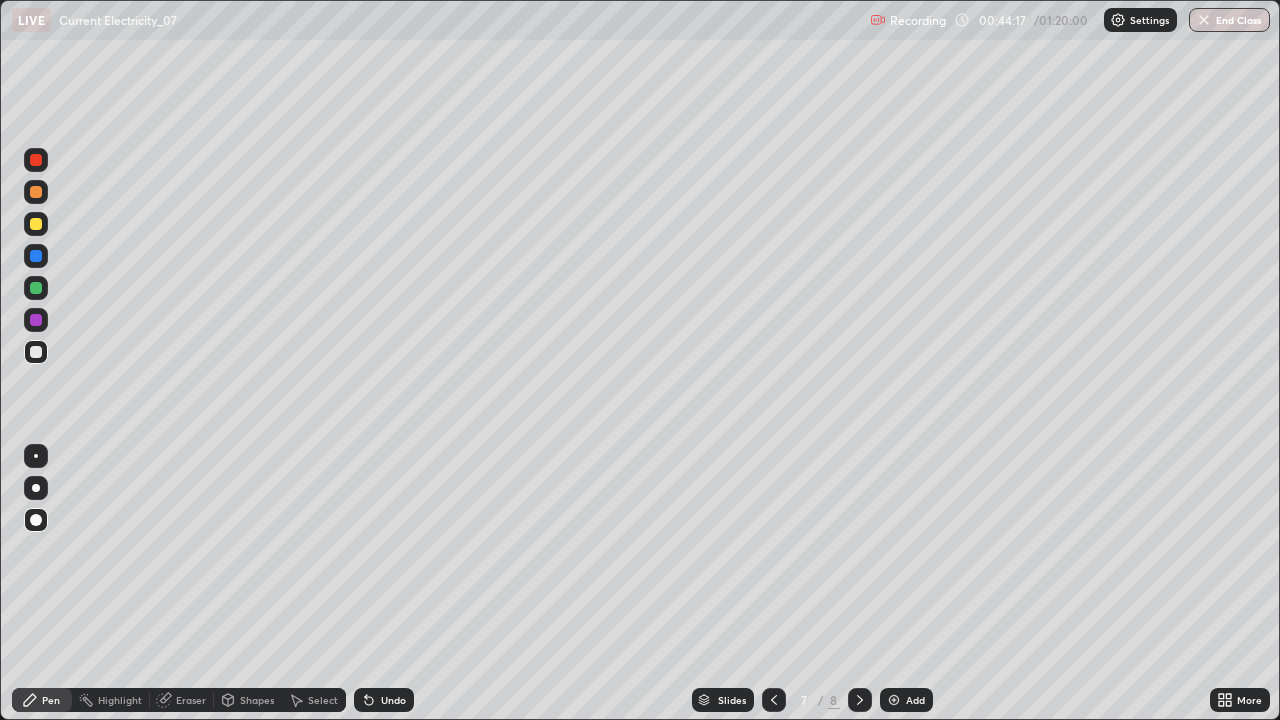 click at bounding box center [36, 288] 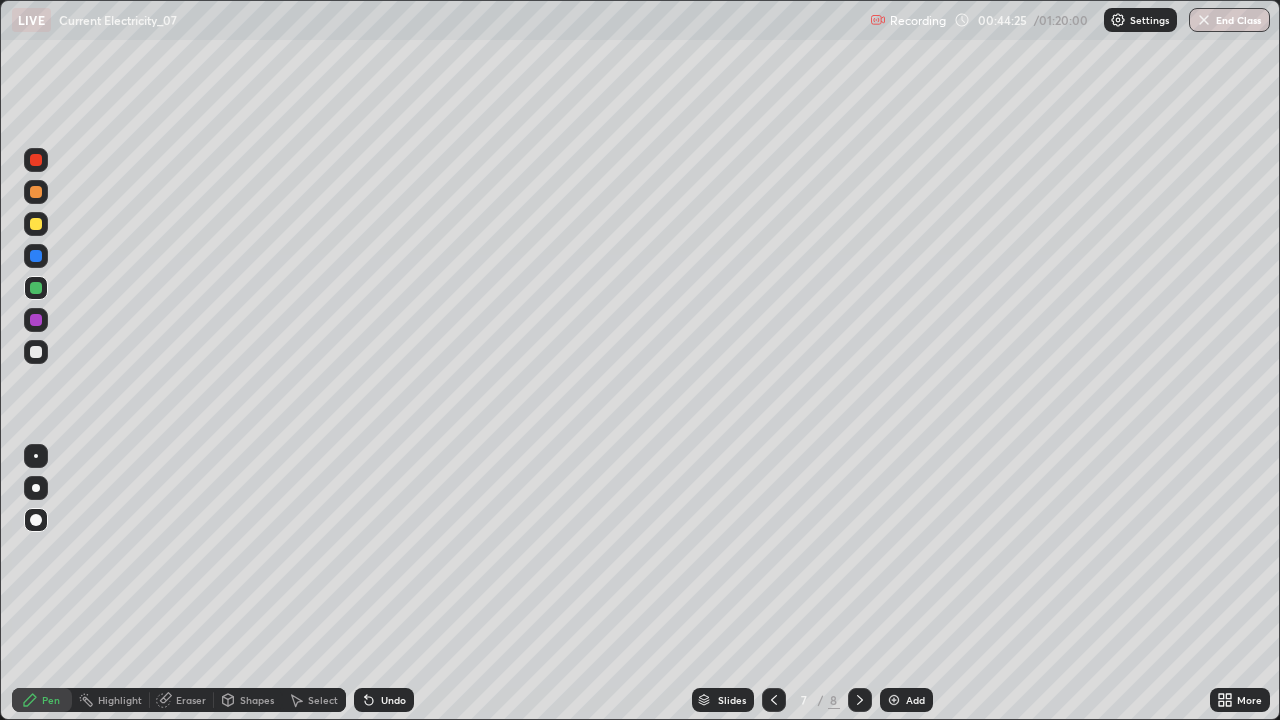 click at bounding box center (36, 352) 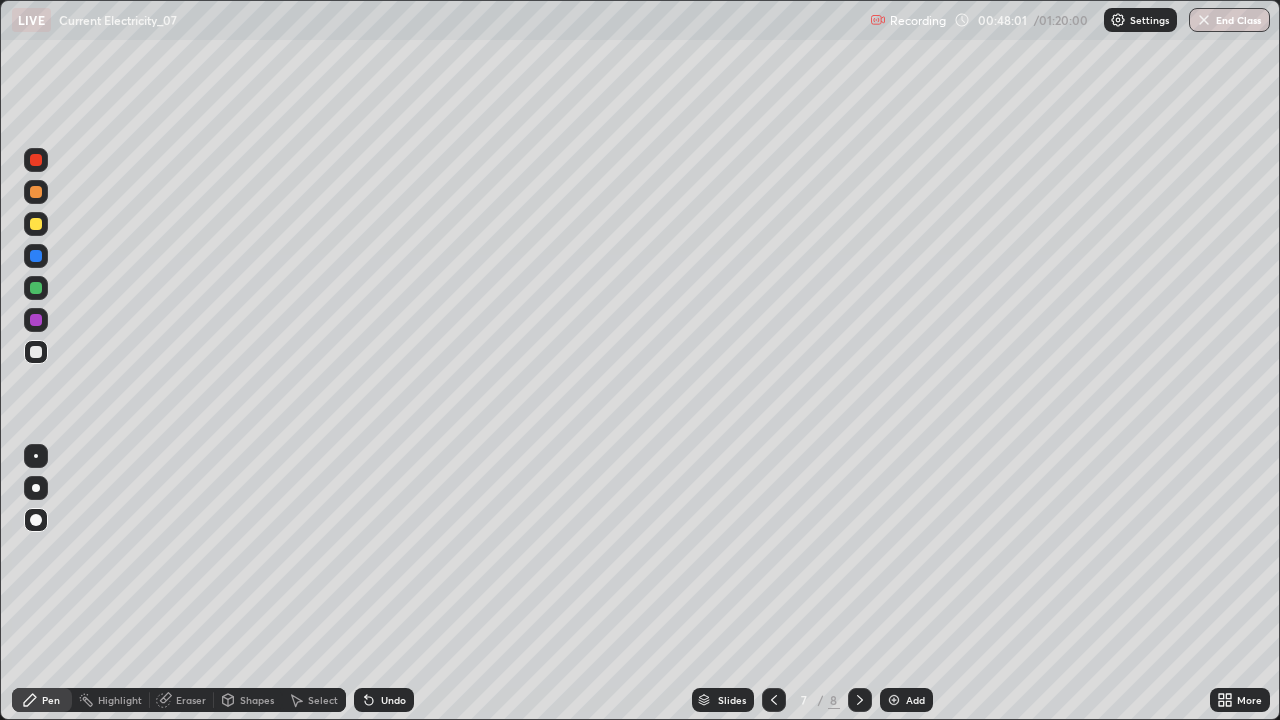 click at bounding box center (36, 352) 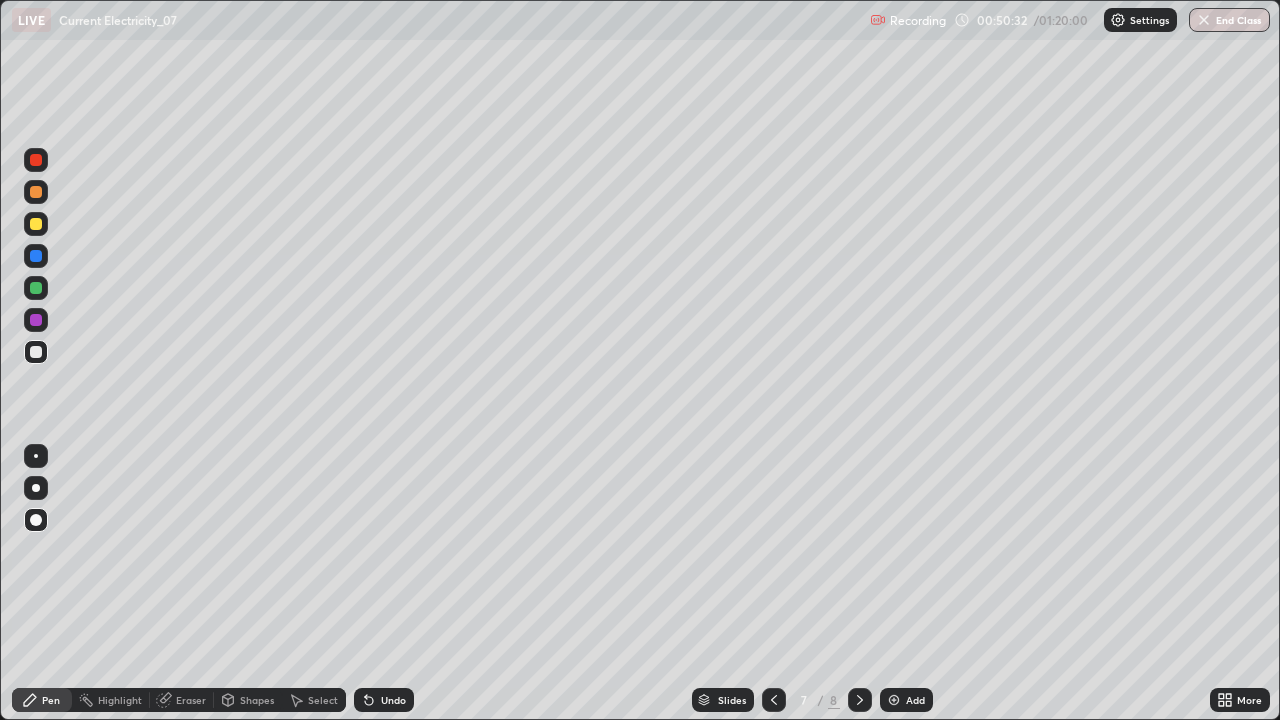 click at bounding box center (894, 700) 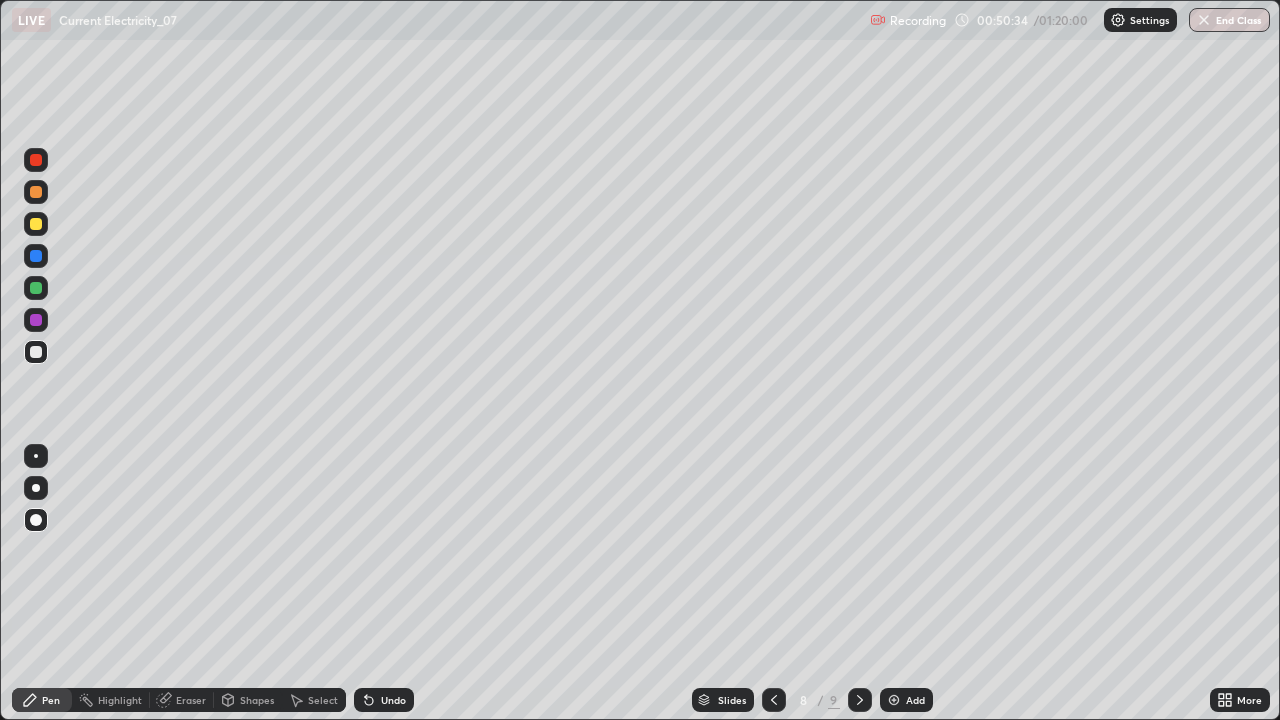 click at bounding box center [36, 224] 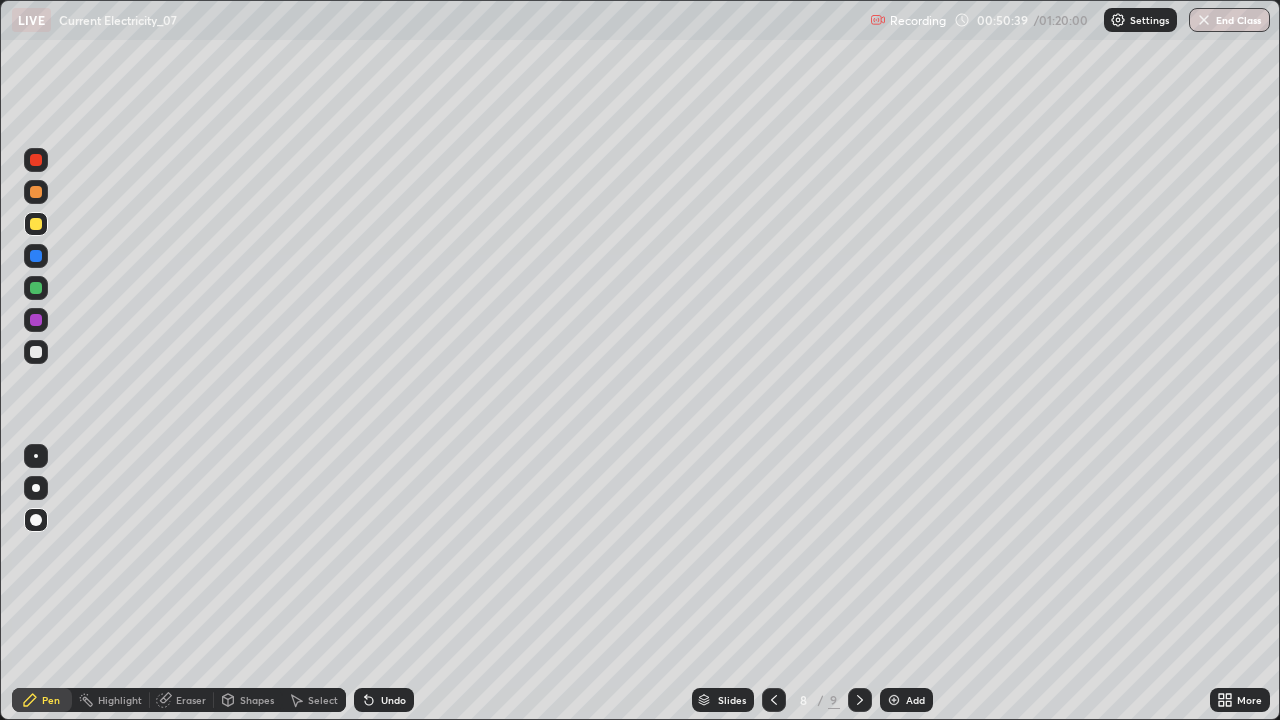 click at bounding box center [36, 352] 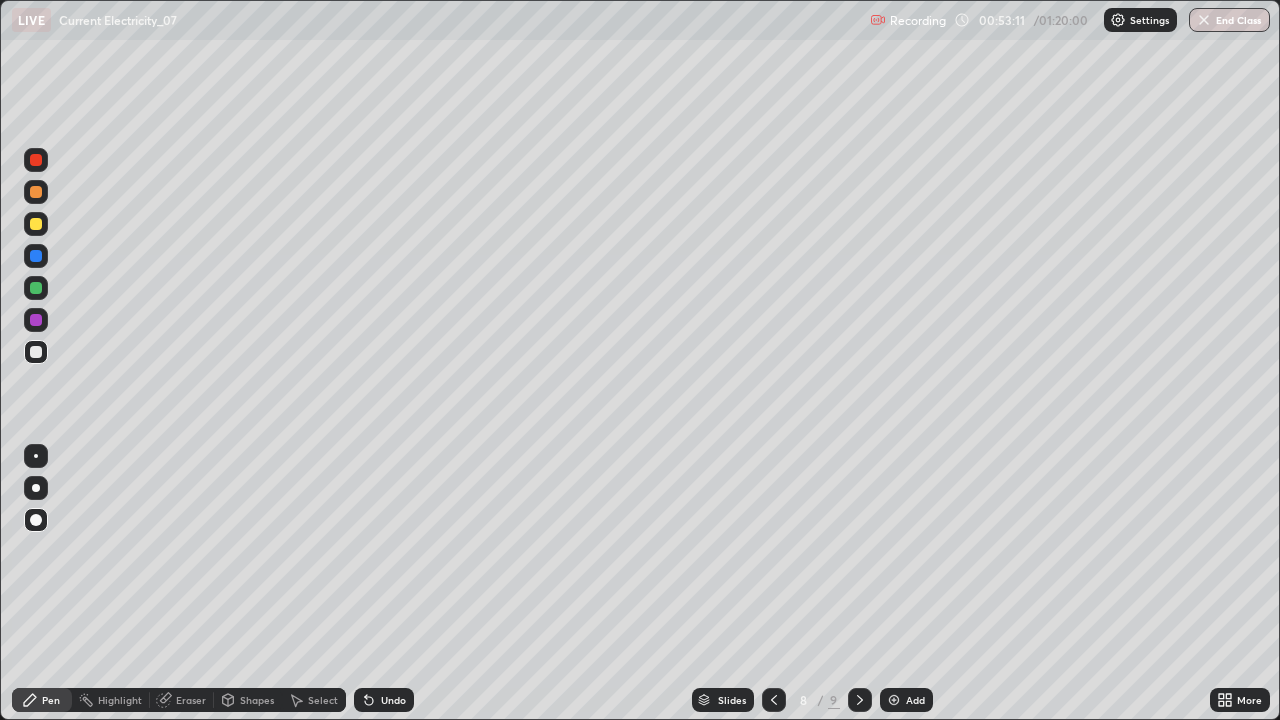 click at bounding box center [36, 224] 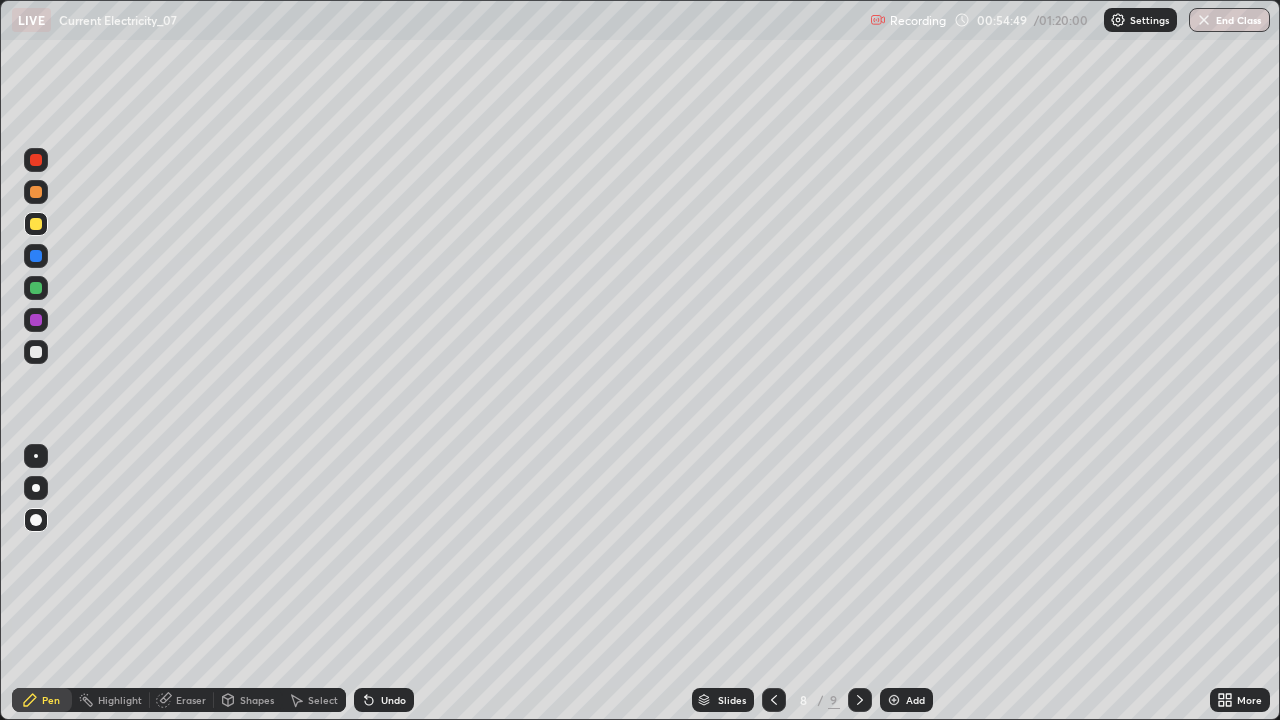 click at bounding box center (36, 352) 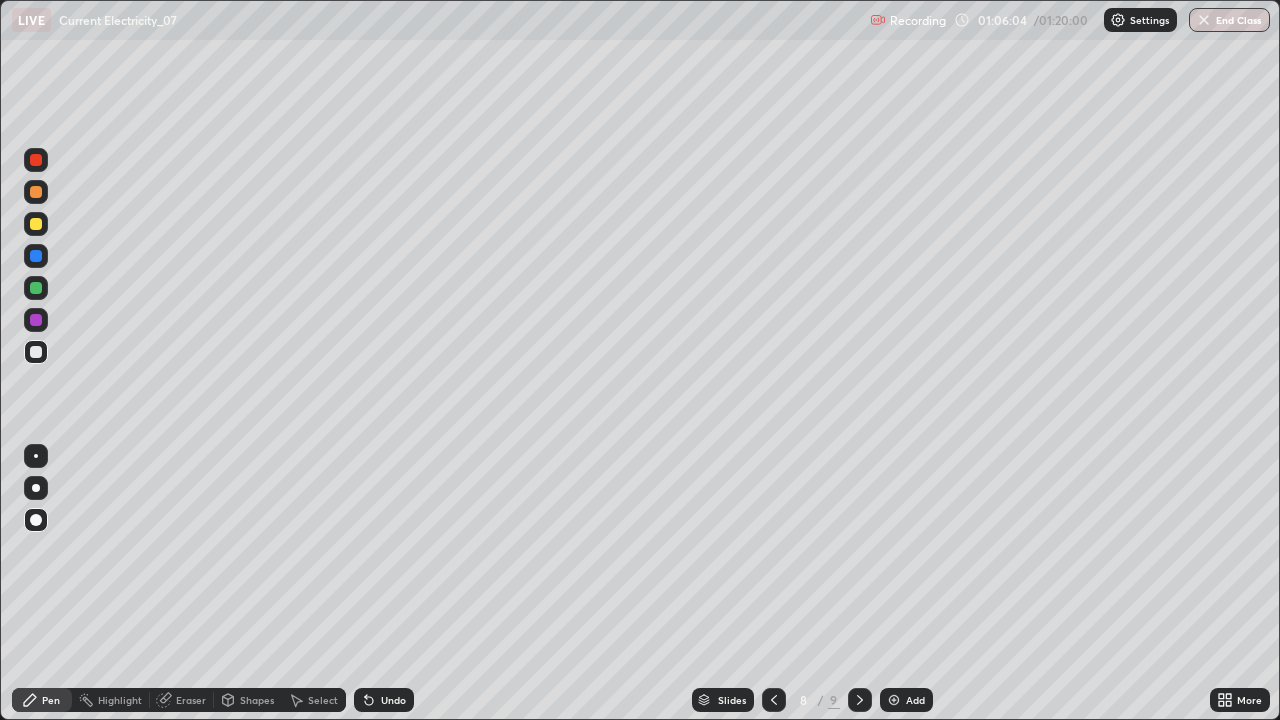 click 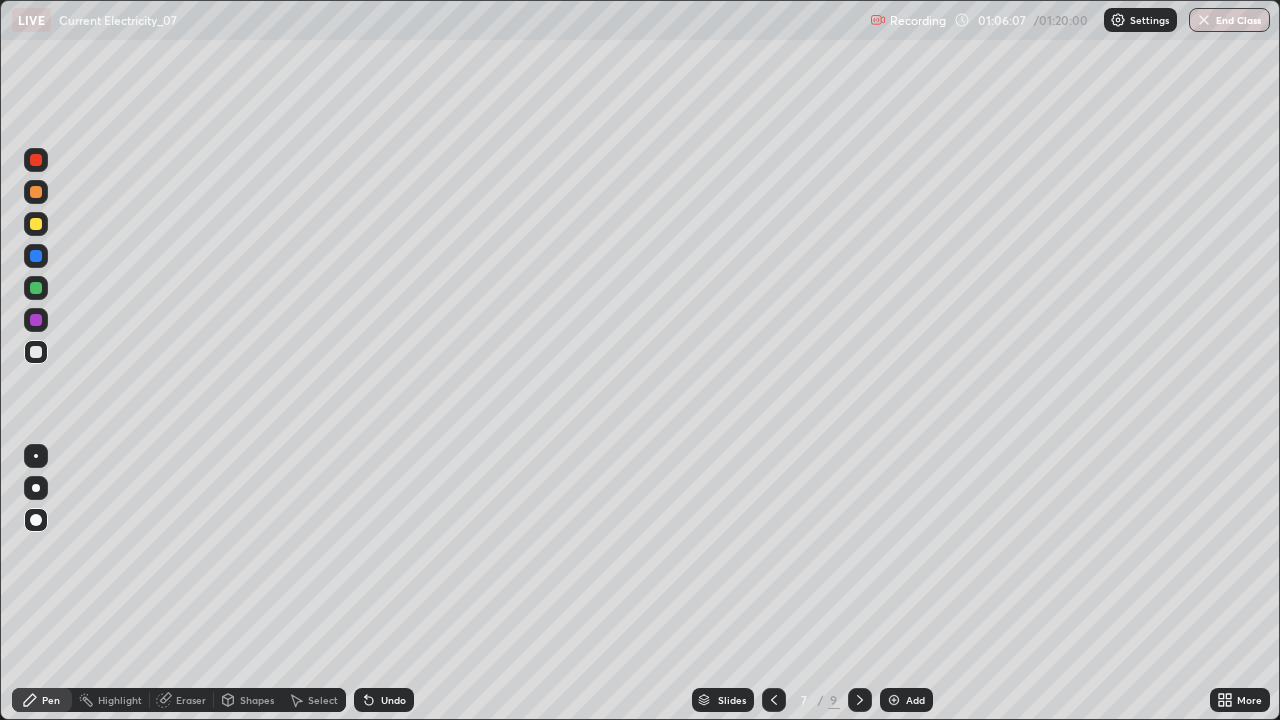 click 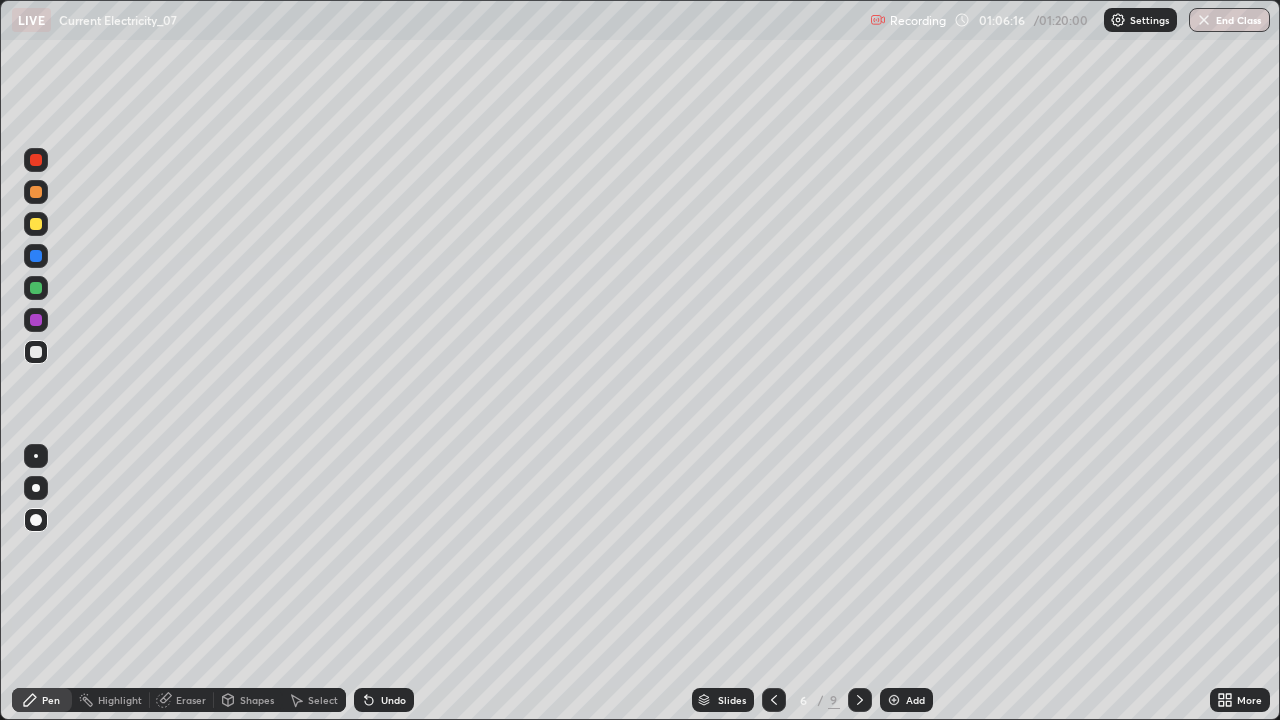 click 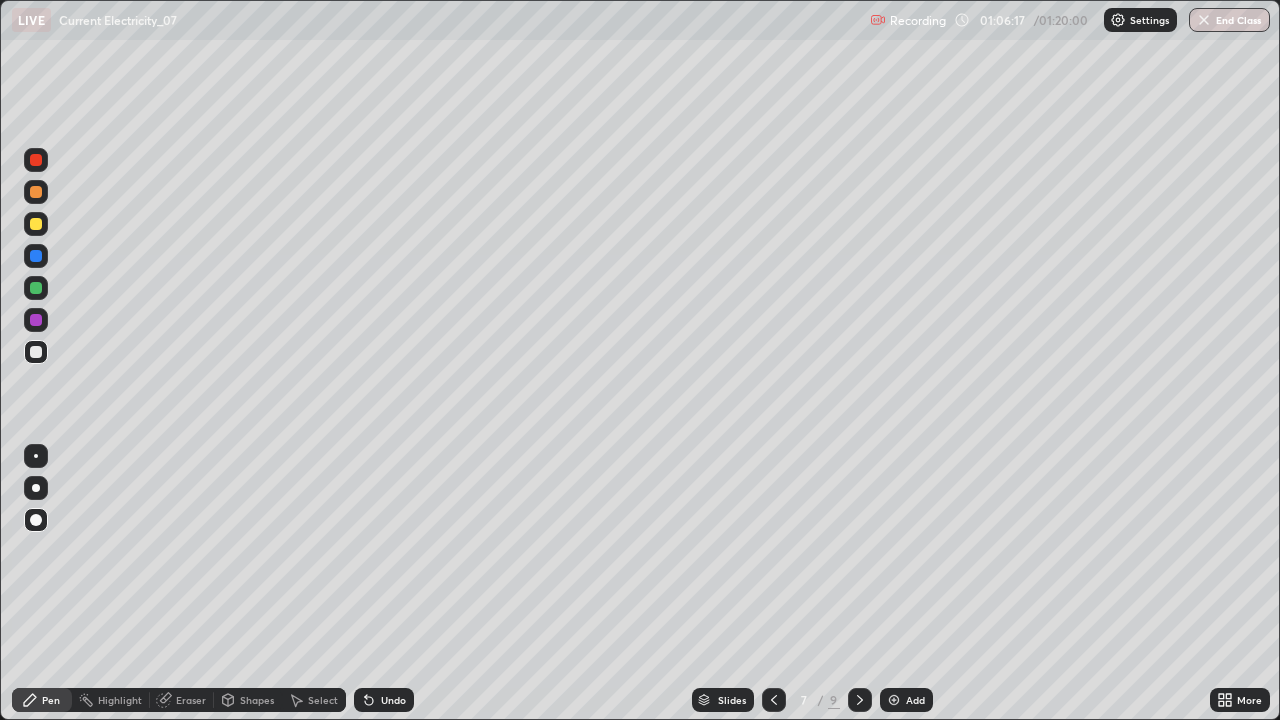 click 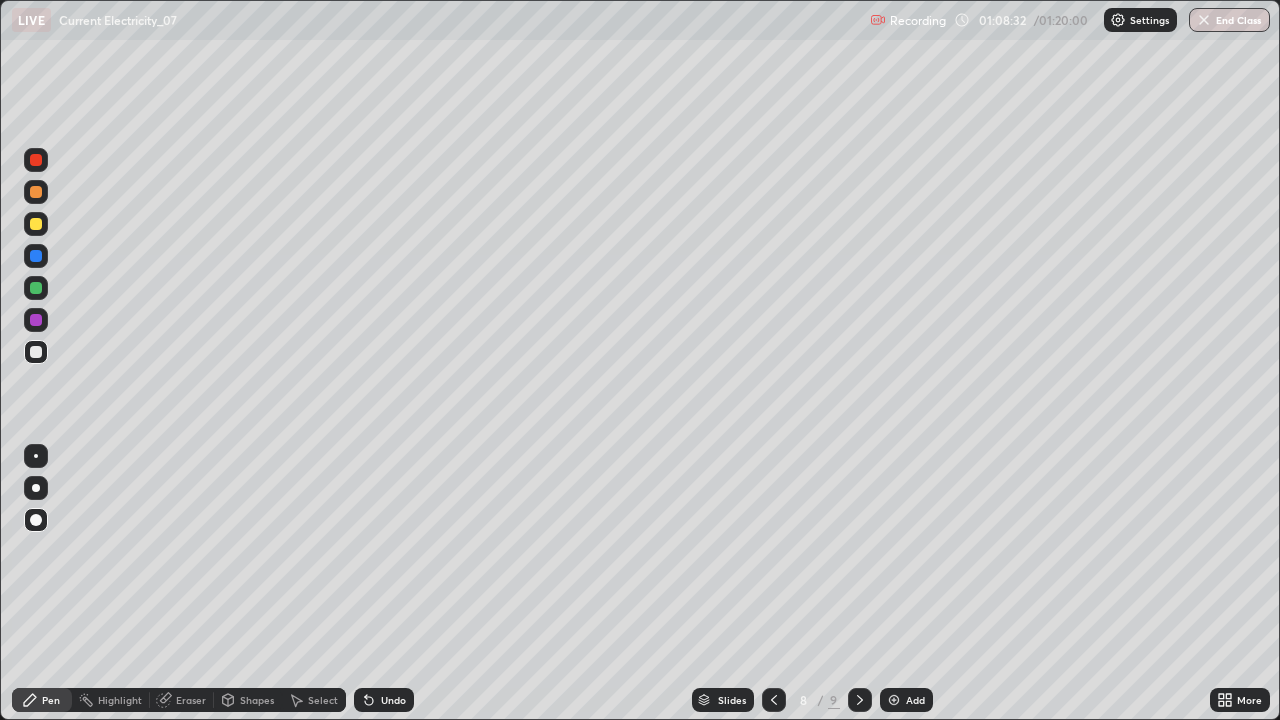 click on "Add" at bounding box center (906, 700) 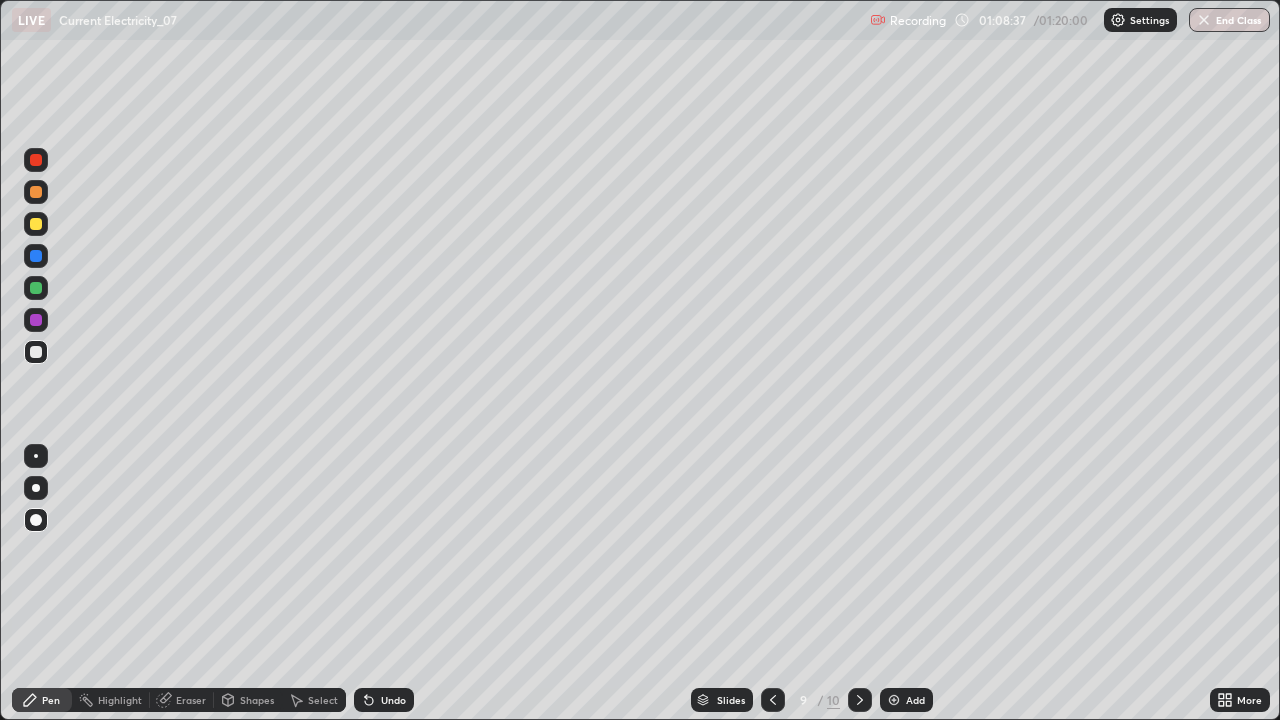 click at bounding box center [36, 352] 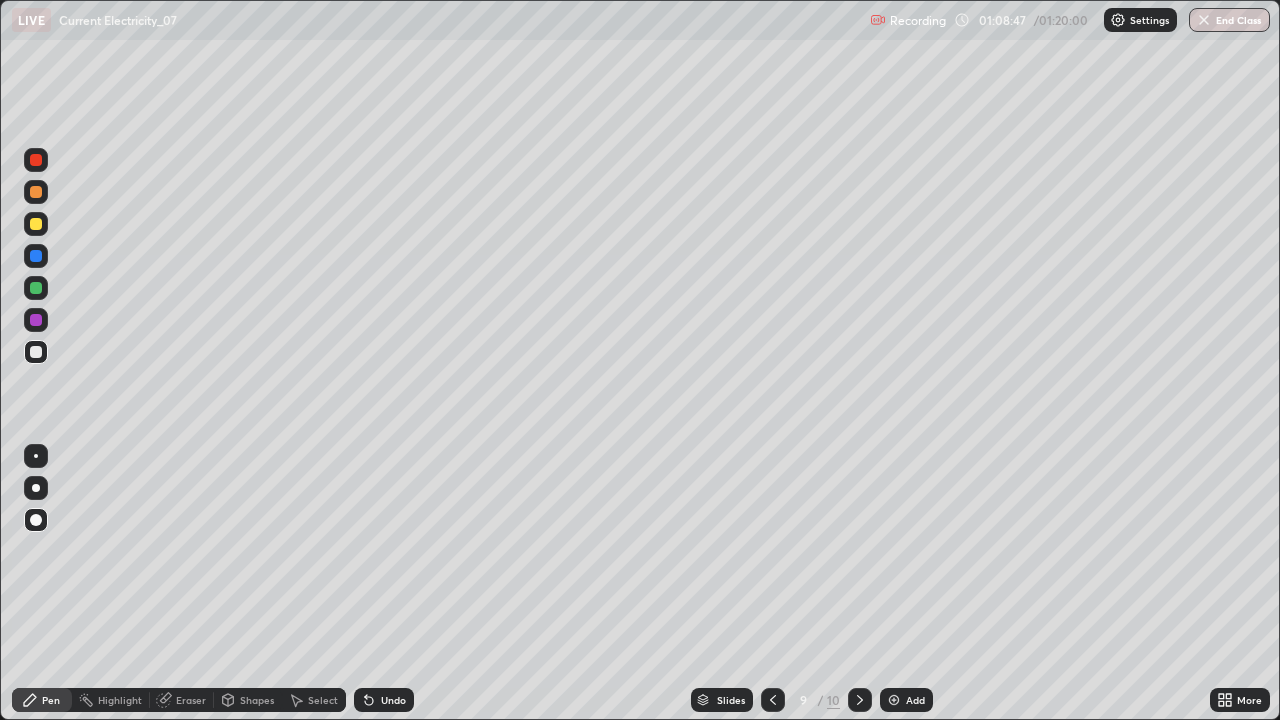 click at bounding box center (773, 700) 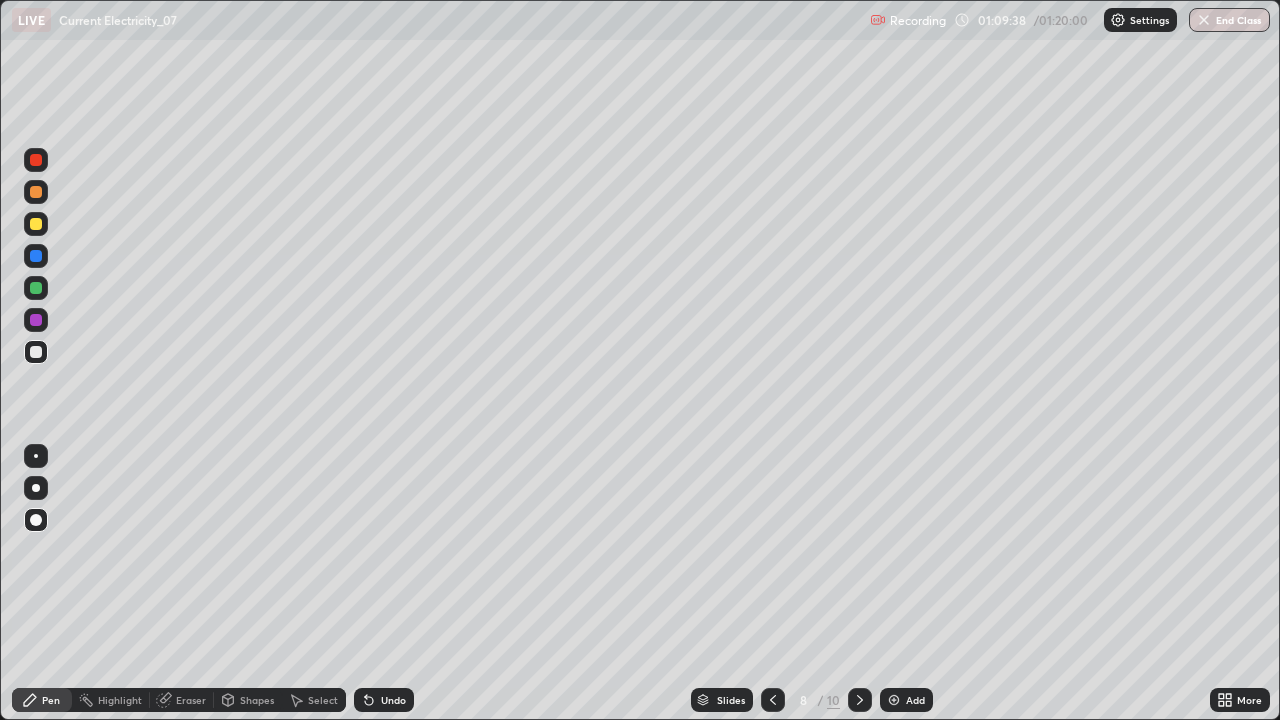 click 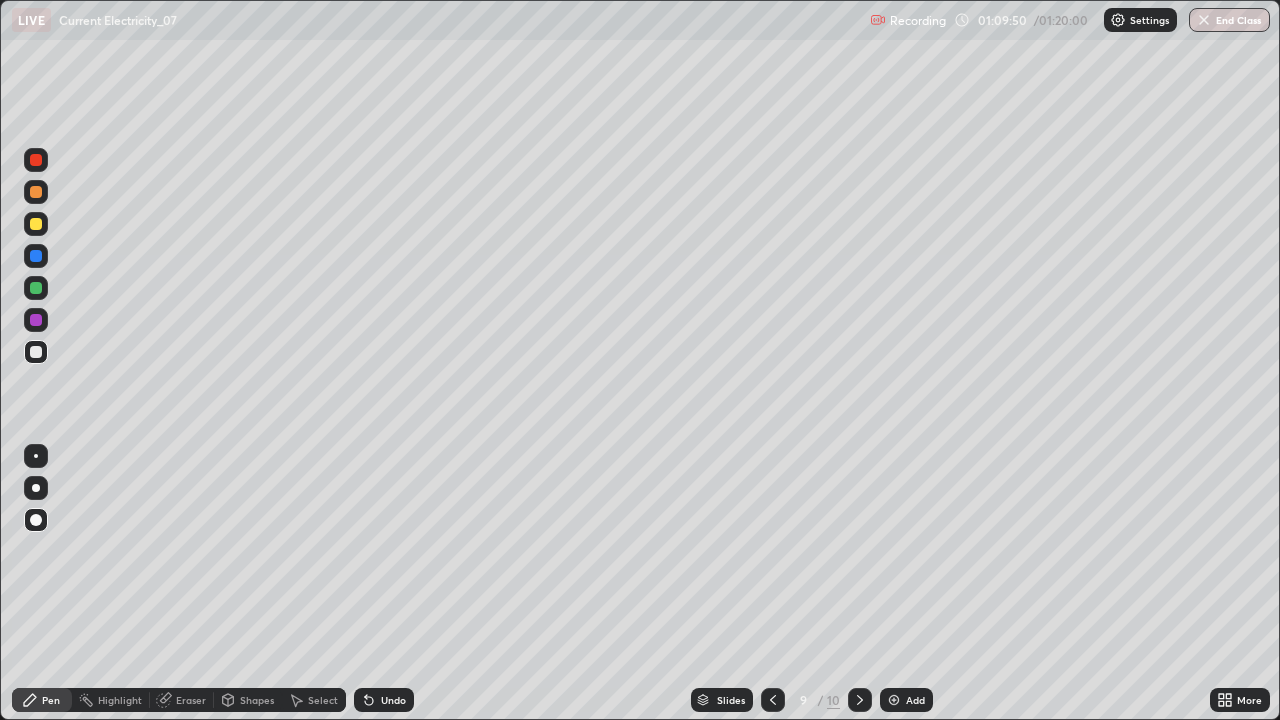 click on "Undo" at bounding box center [393, 700] 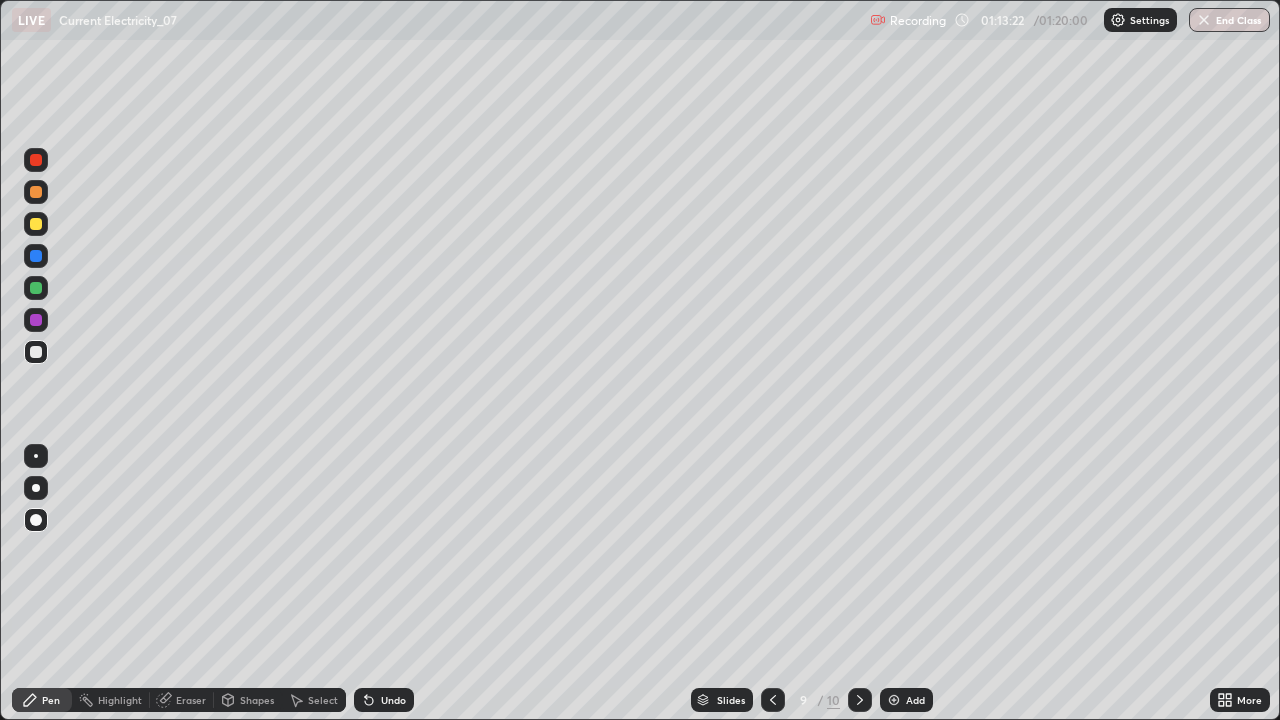 click on "Eraser" at bounding box center (191, 700) 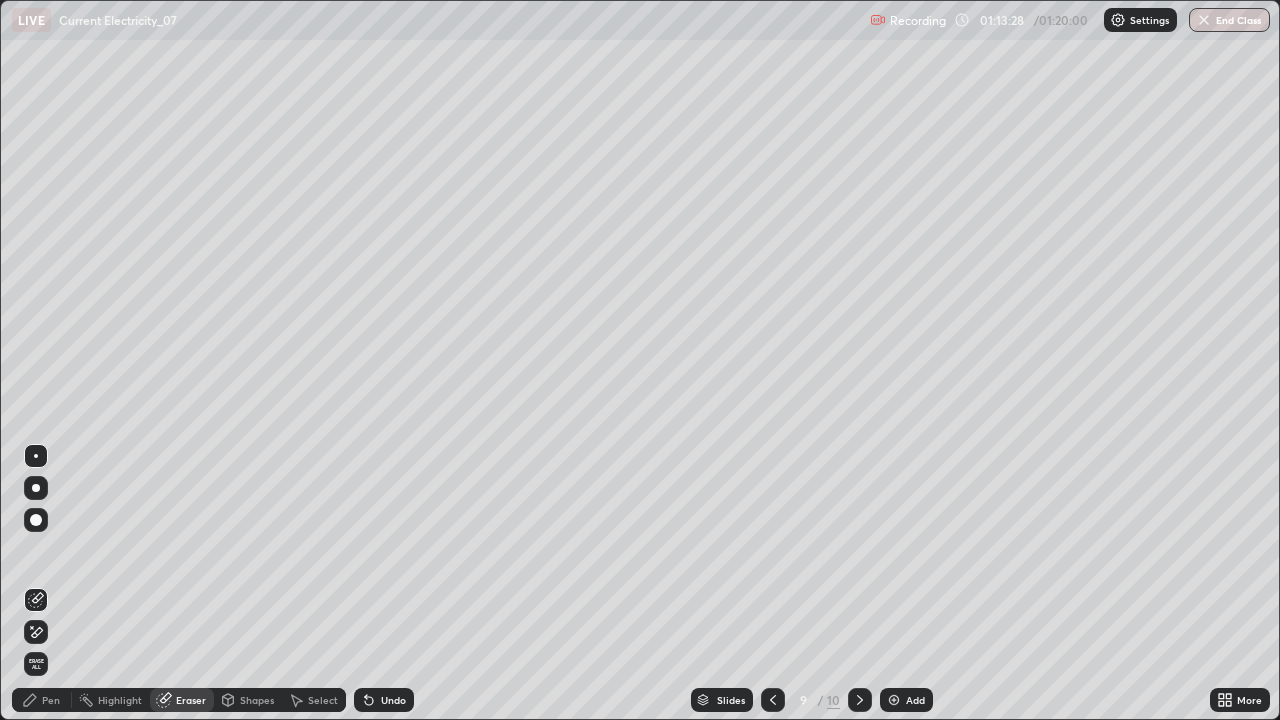 click on "Highlight" at bounding box center [120, 700] 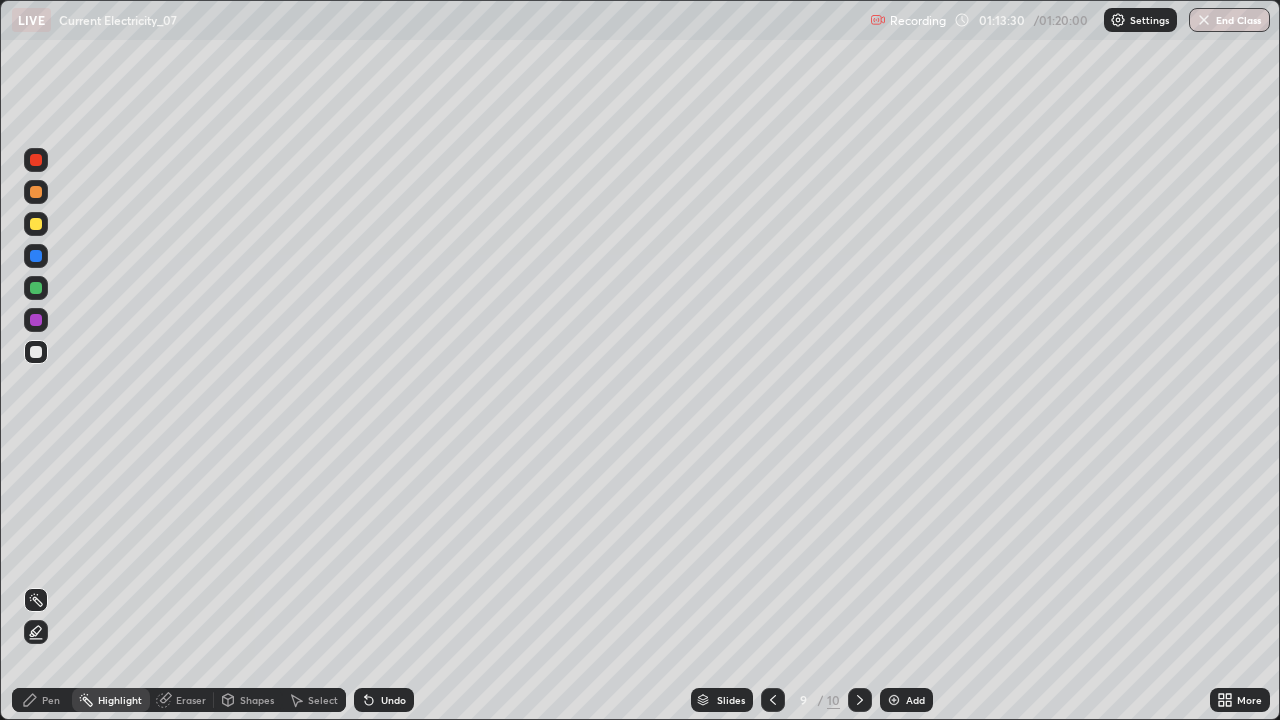click on "Eraser" at bounding box center (182, 700) 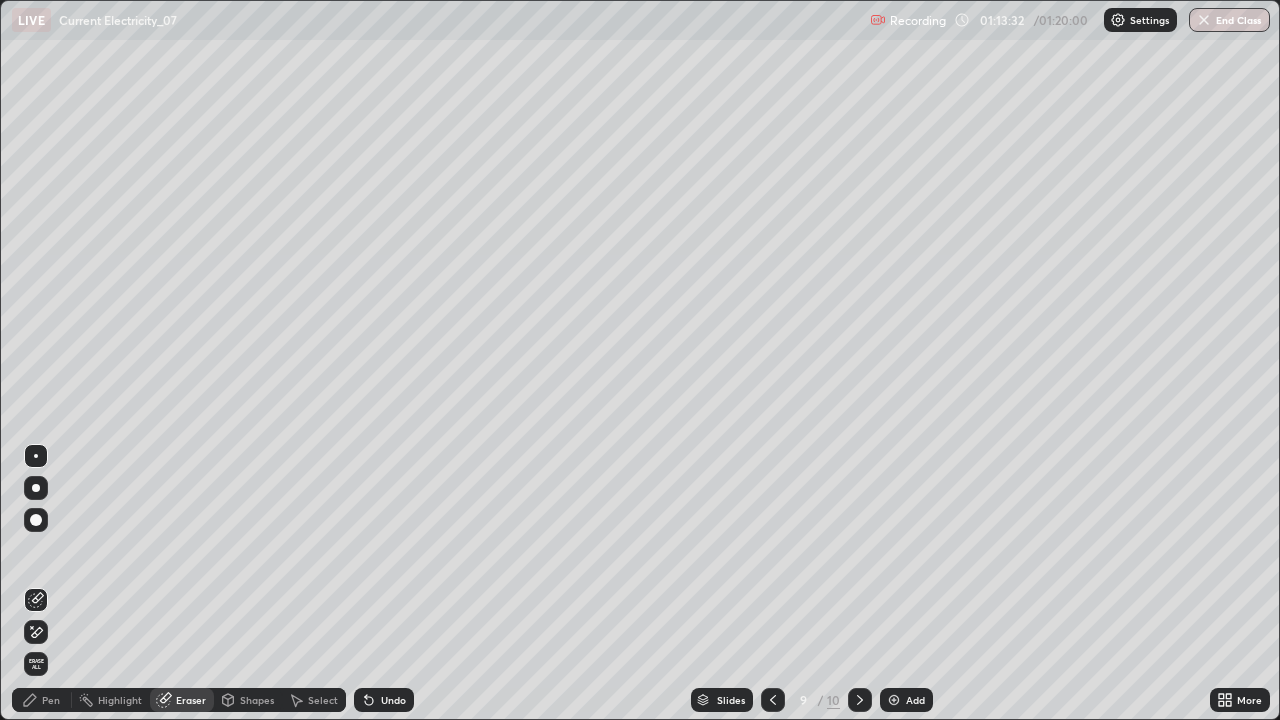 click on "Pen" at bounding box center [51, 700] 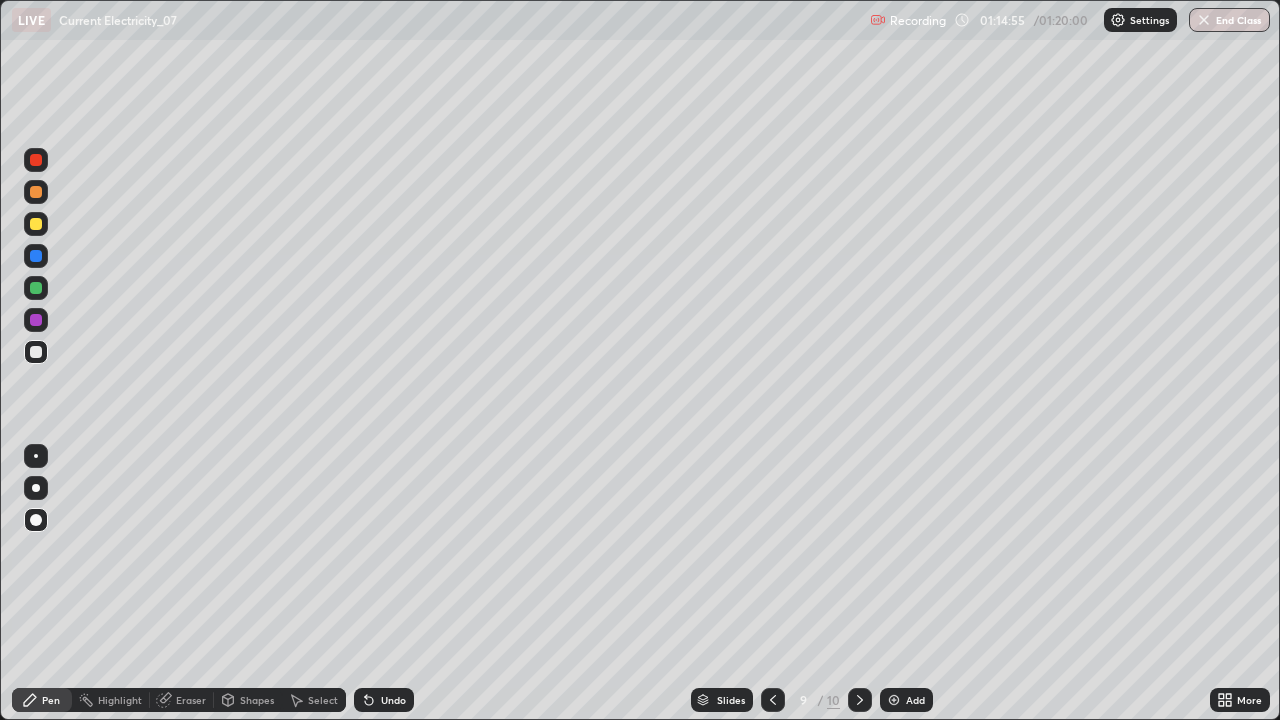 click at bounding box center (36, 224) 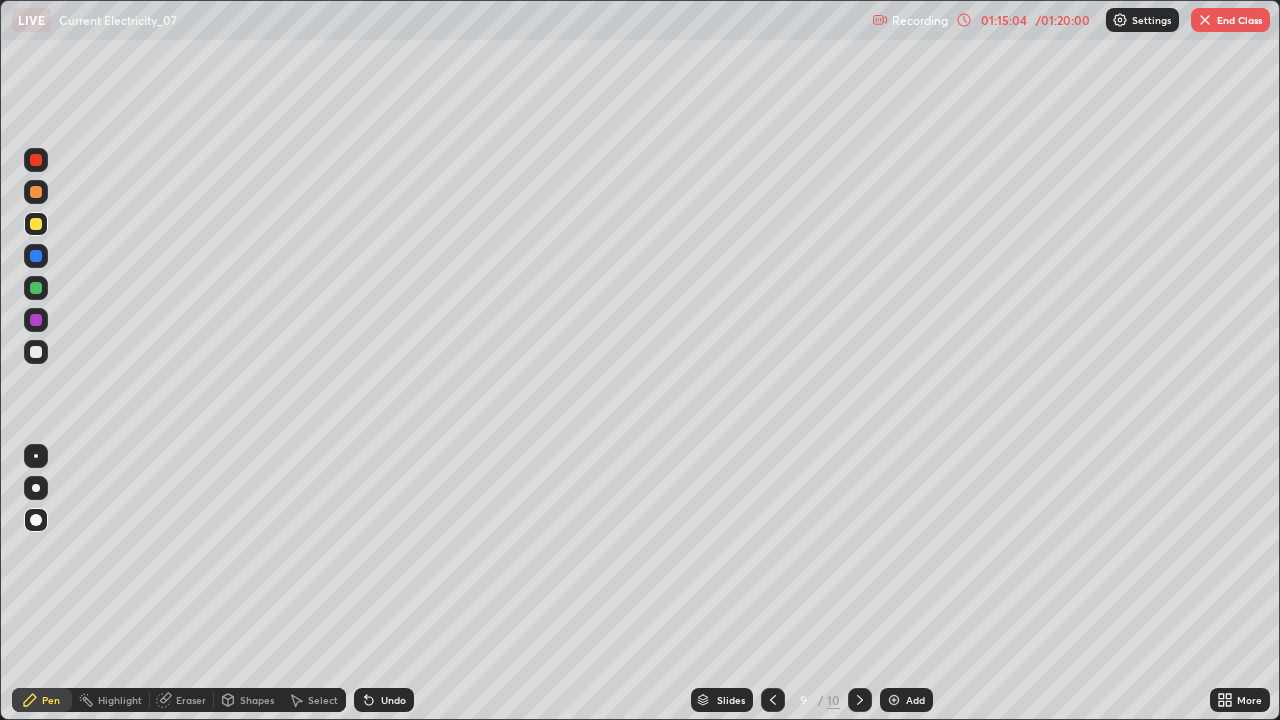 click at bounding box center (36, 352) 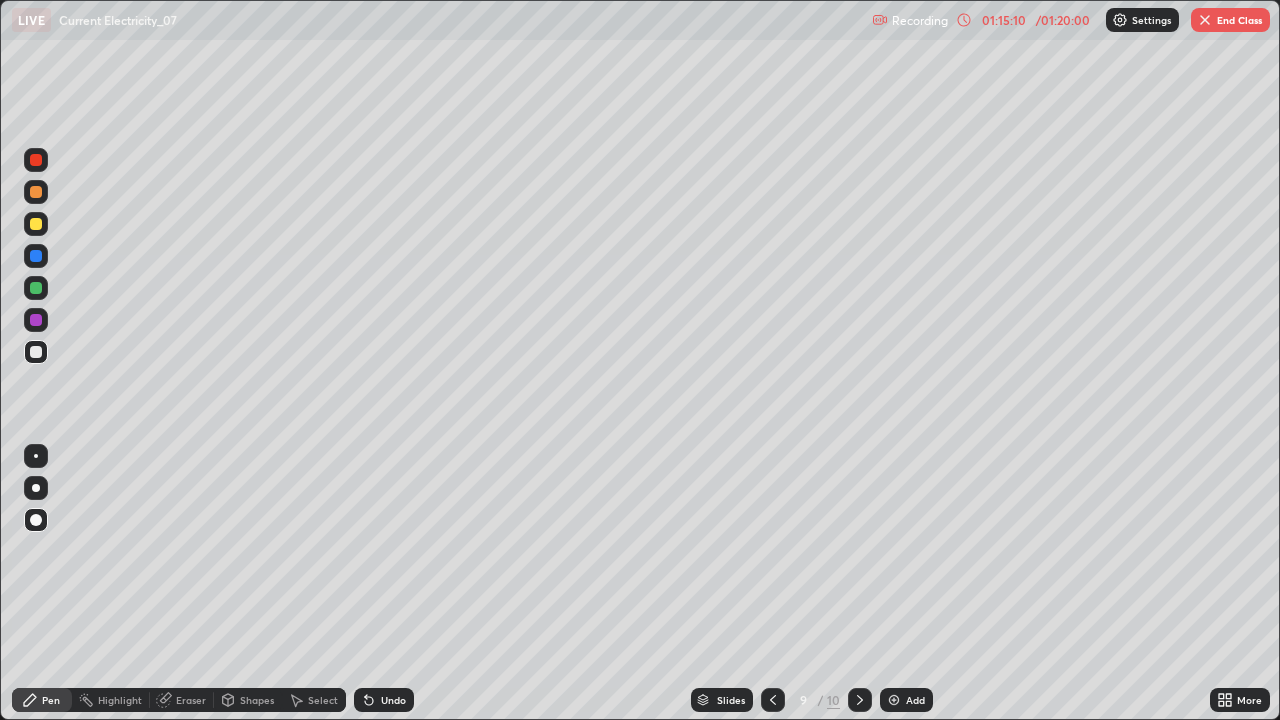click at bounding box center [36, 288] 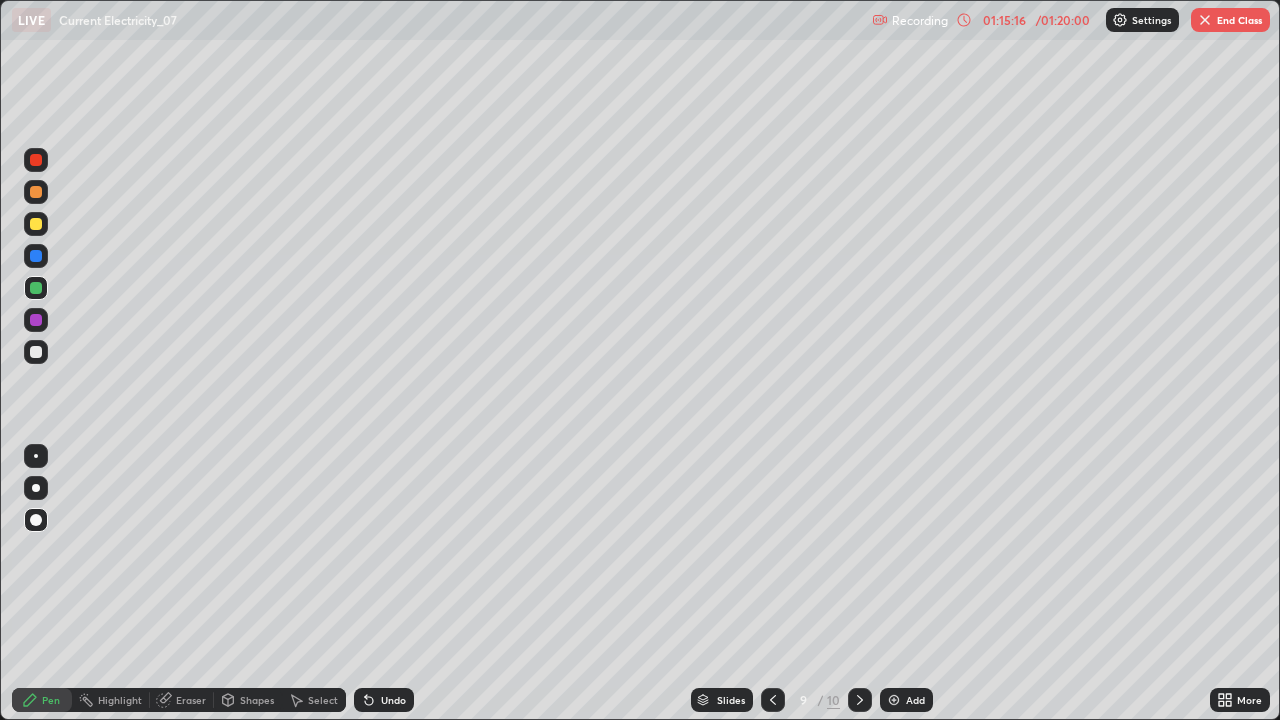 click at bounding box center [36, 352] 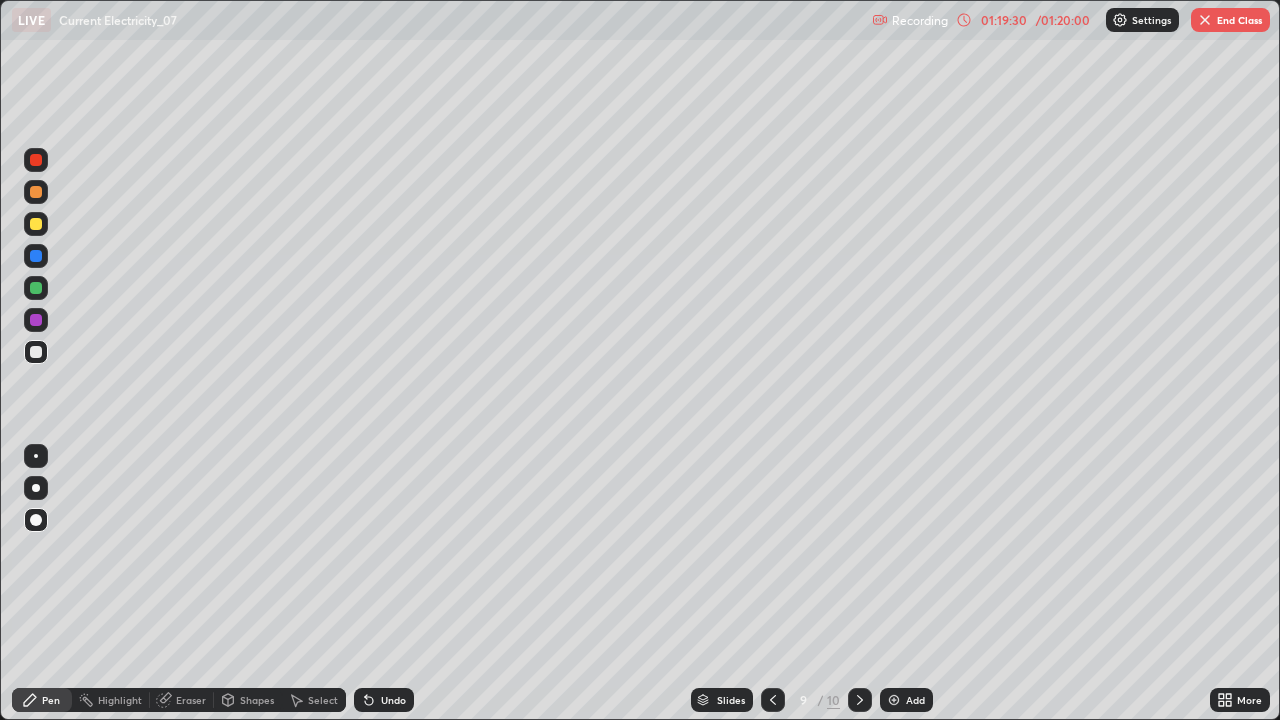 click at bounding box center (1205, 20) 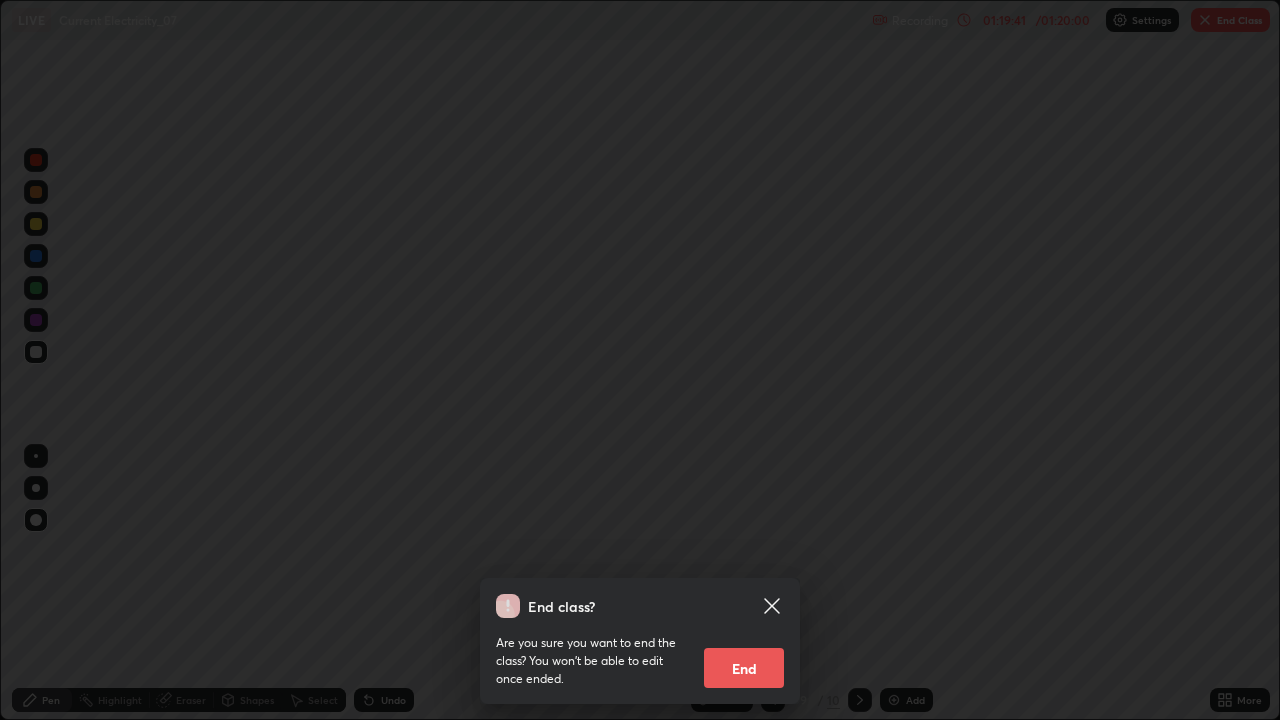 click on "End" at bounding box center [744, 668] 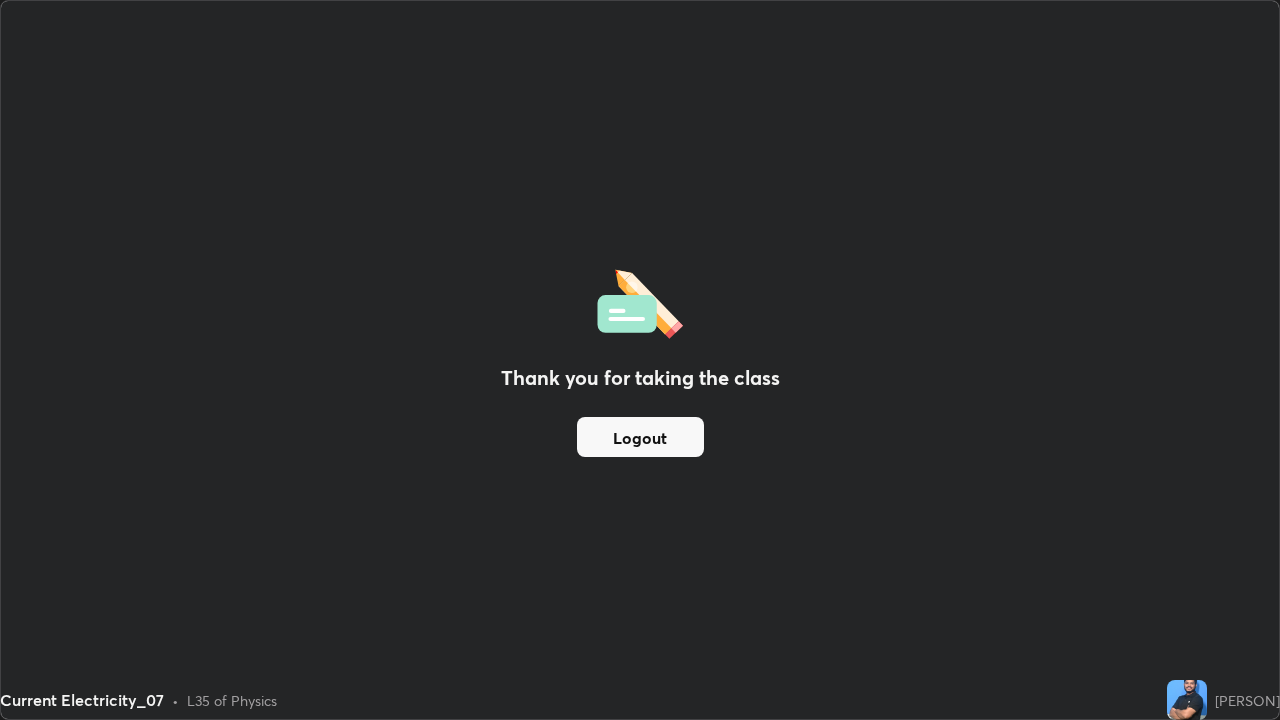 click on "Logout" at bounding box center [640, 437] 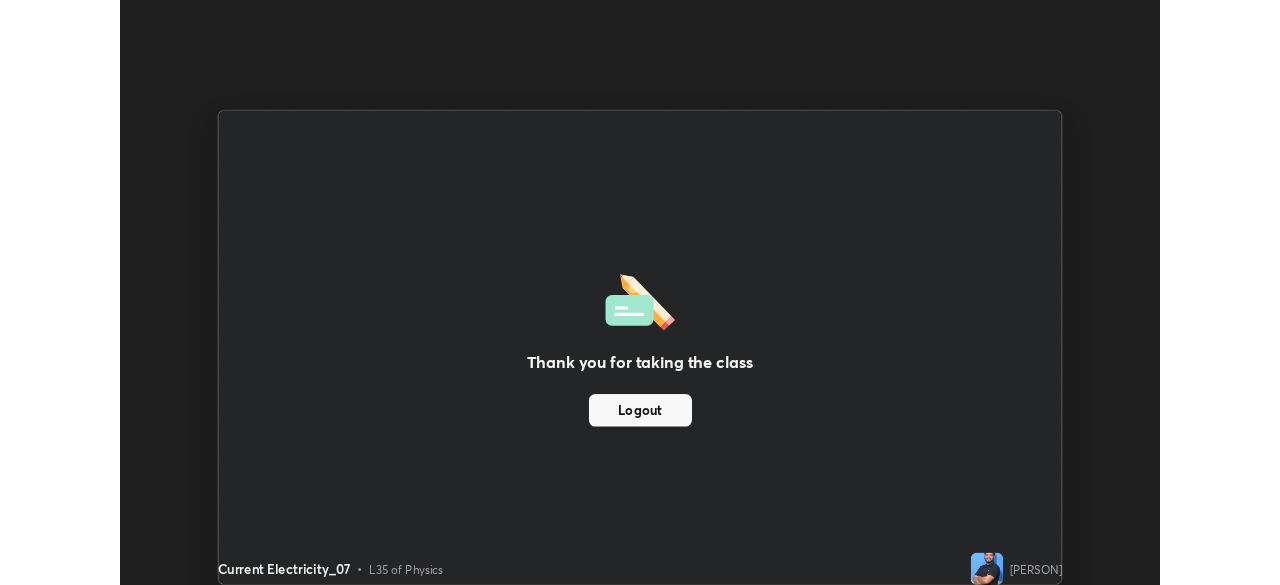 scroll, scrollTop: 585, scrollLeft: 1280, axis: both 